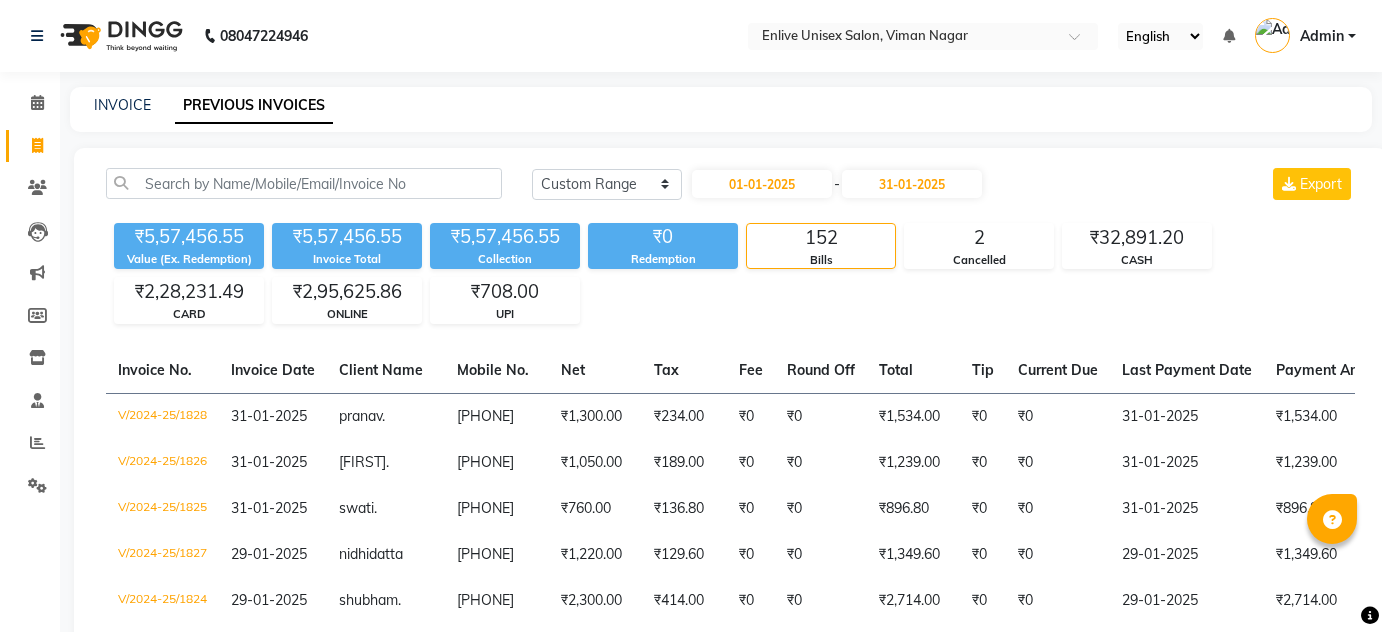 select on "range" 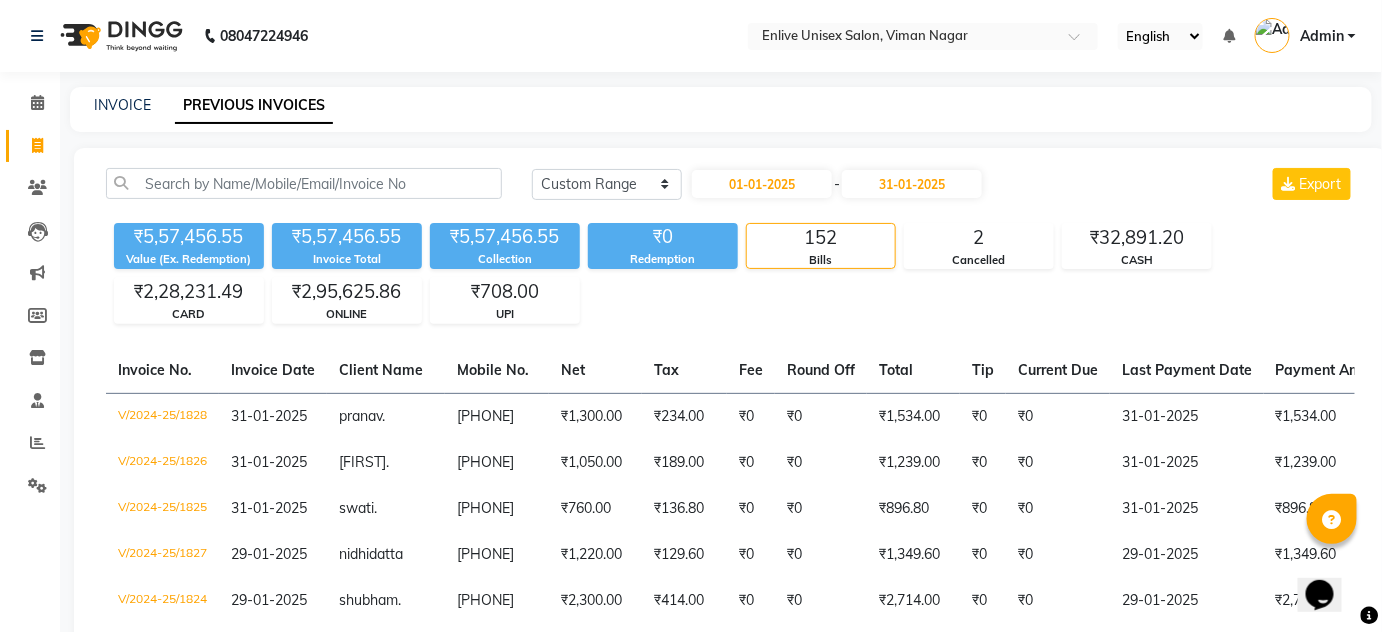 scroll, scrollTop: 0, scrollLeft: 0, axis: both 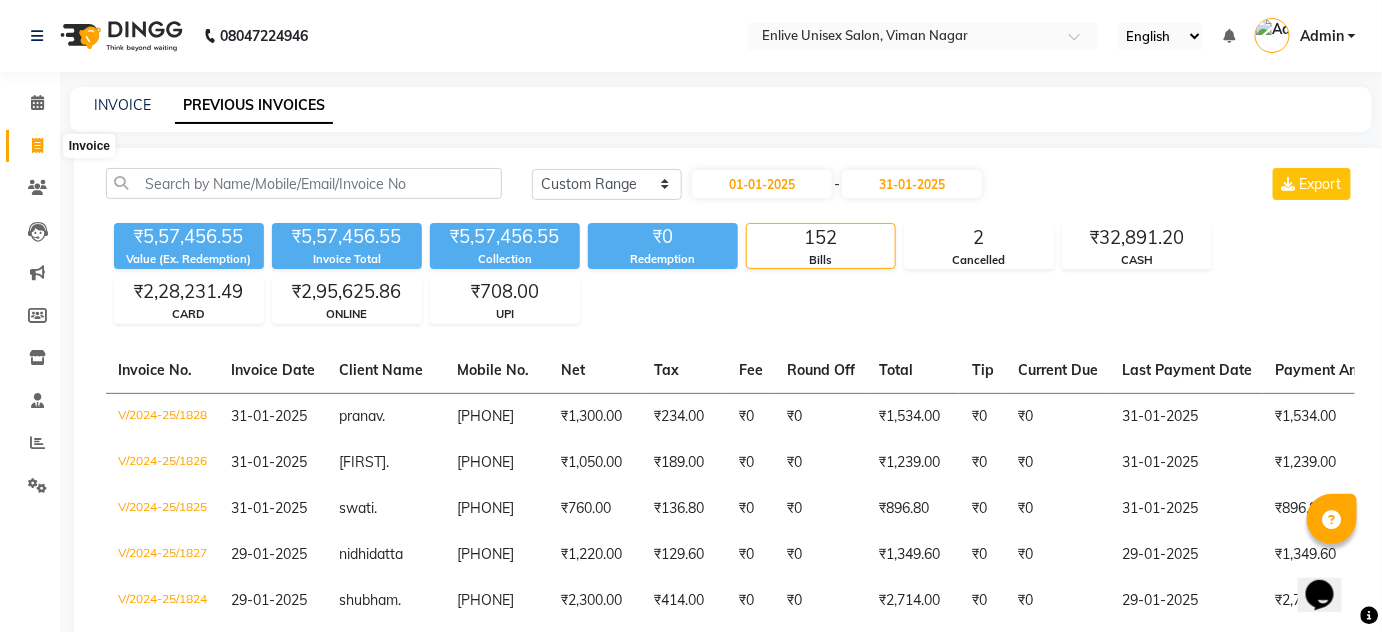 click 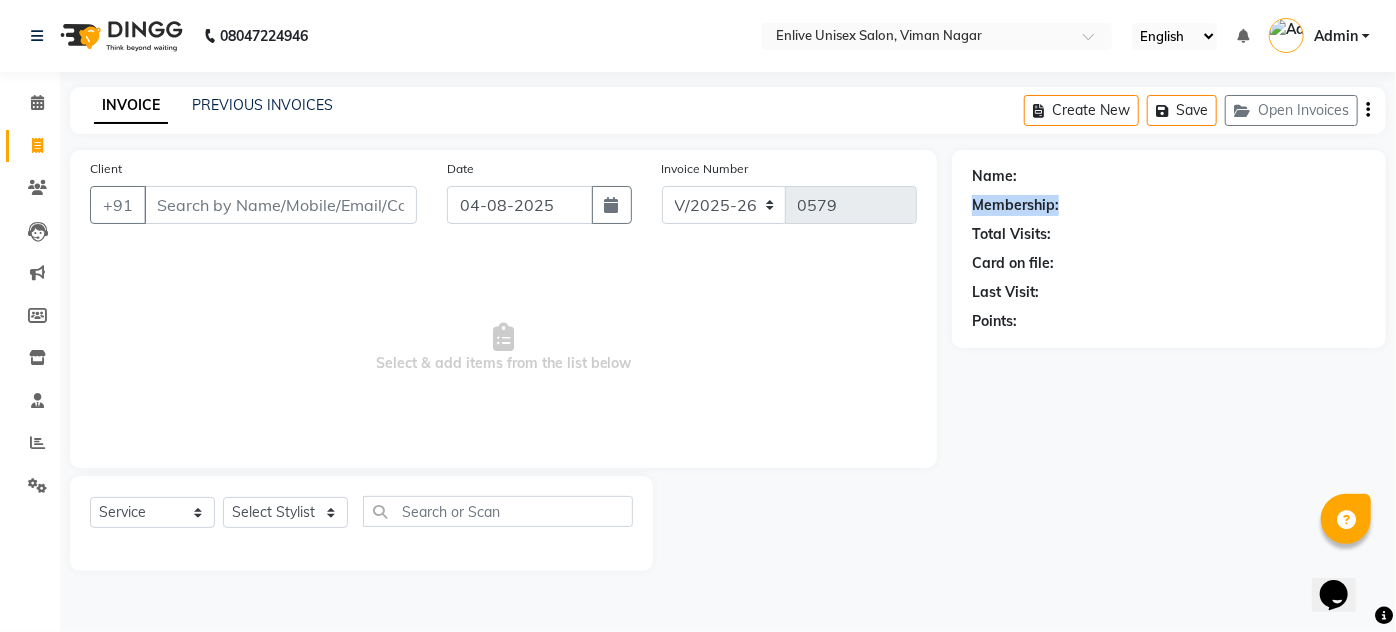 drag, startPoint x: 1060, startPoint y: 201, endPoint x: 976, endPoint y: 203, distance: 84.0238 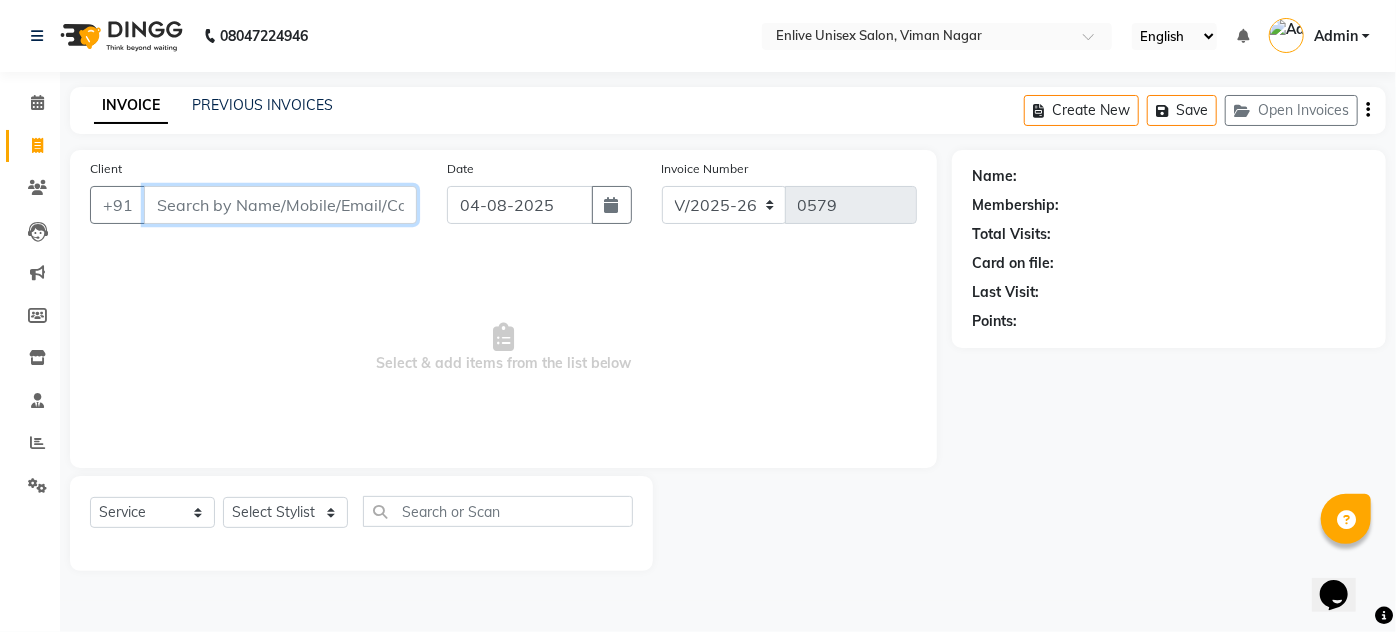 click on "Client" at bounding box center [280, 205] 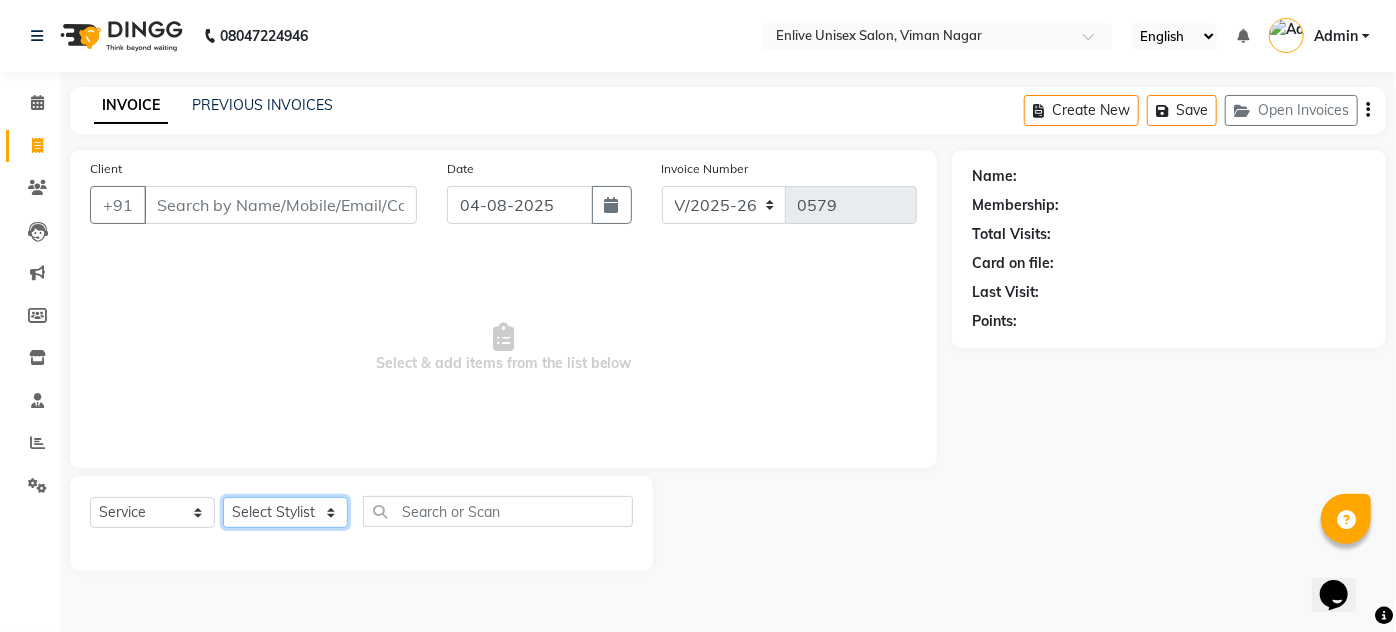 click on "Select Stylist Amin Shaikh Arti lohar Jyoti Namrata Nitin Sir Roshani sameer Shubhangi Vikas Yasmeen" 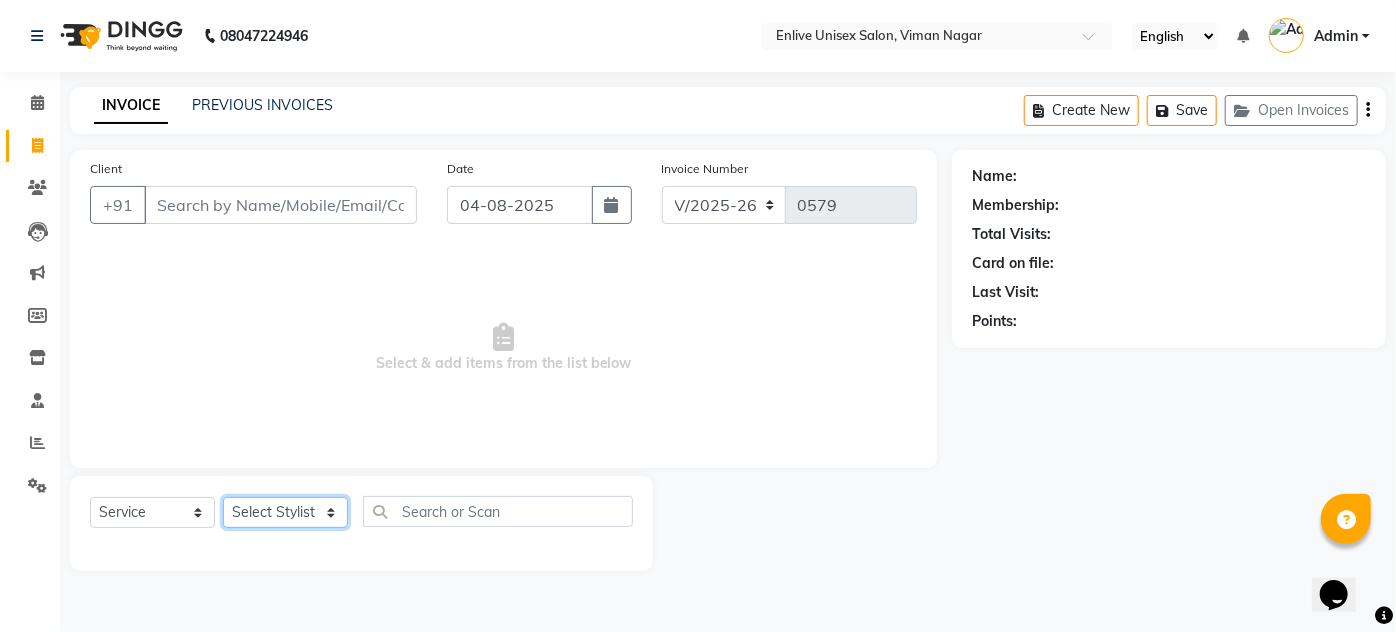 select on "84223" 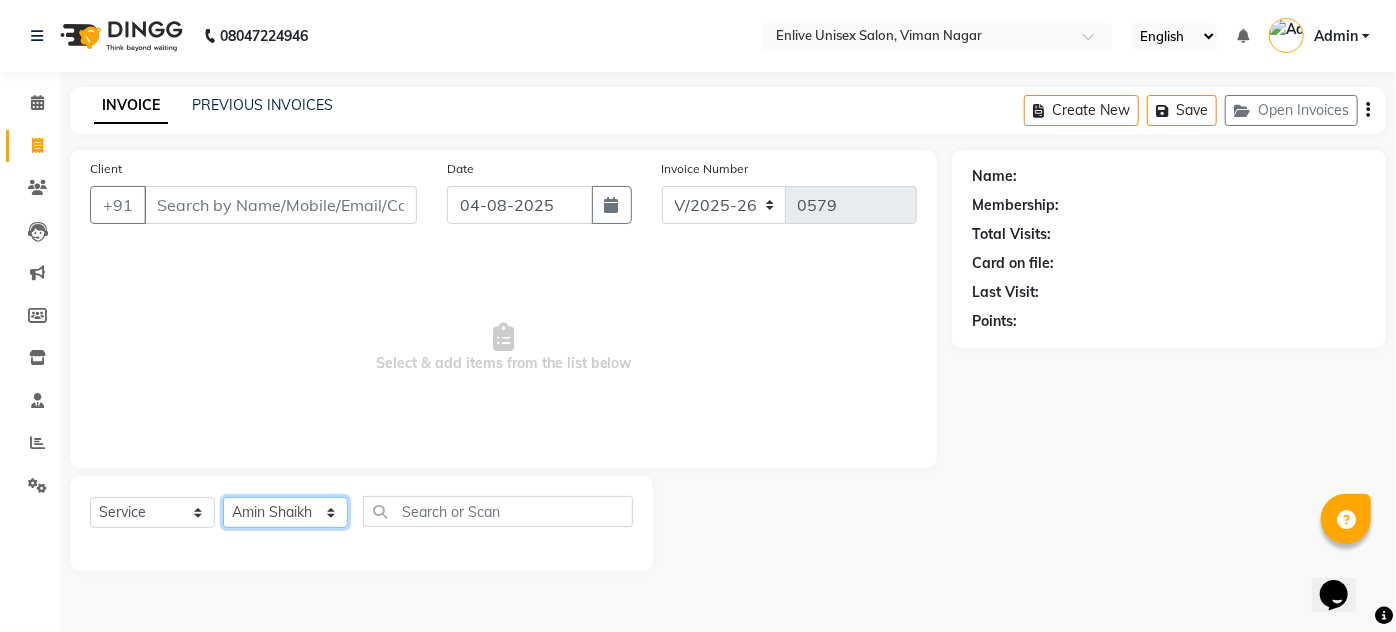 click on "Select Stylist Amin Shaikh Arti lohar Jyoti Namrata Nitin Sir Roshani sameer Shubhangi Vikas Yasmeen" 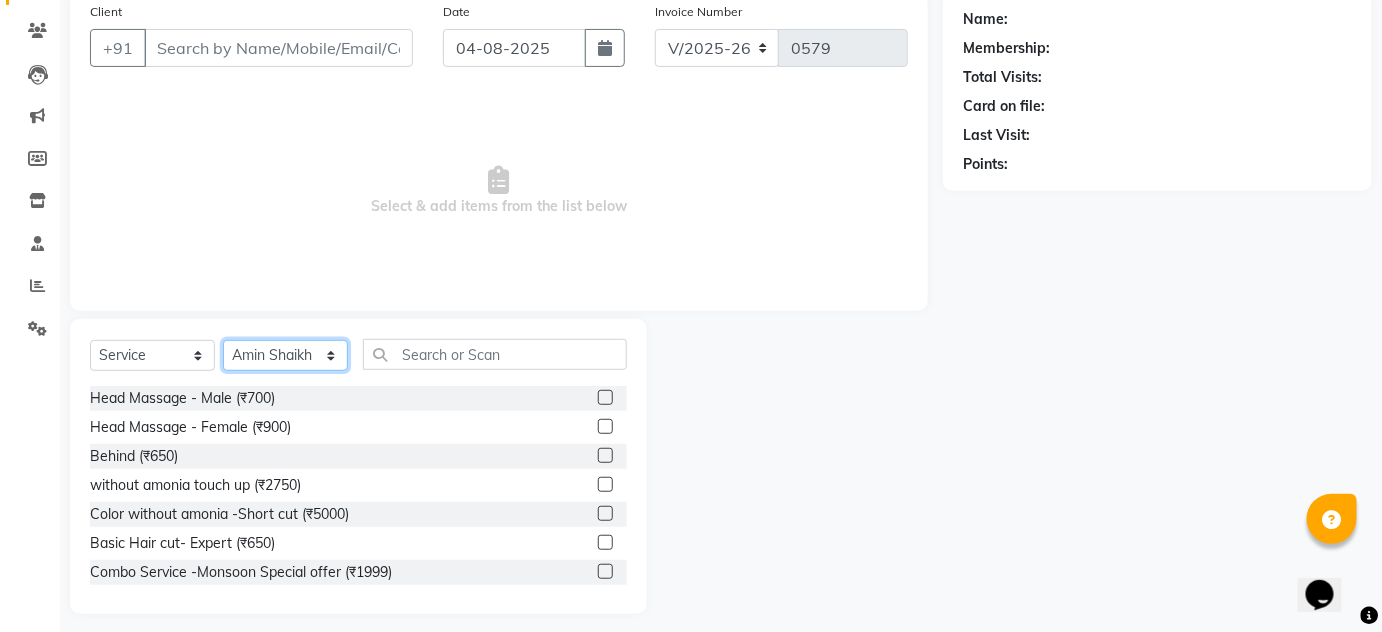 scroll, scrollTop: 168, scrollLeft: 0, axis: vertical 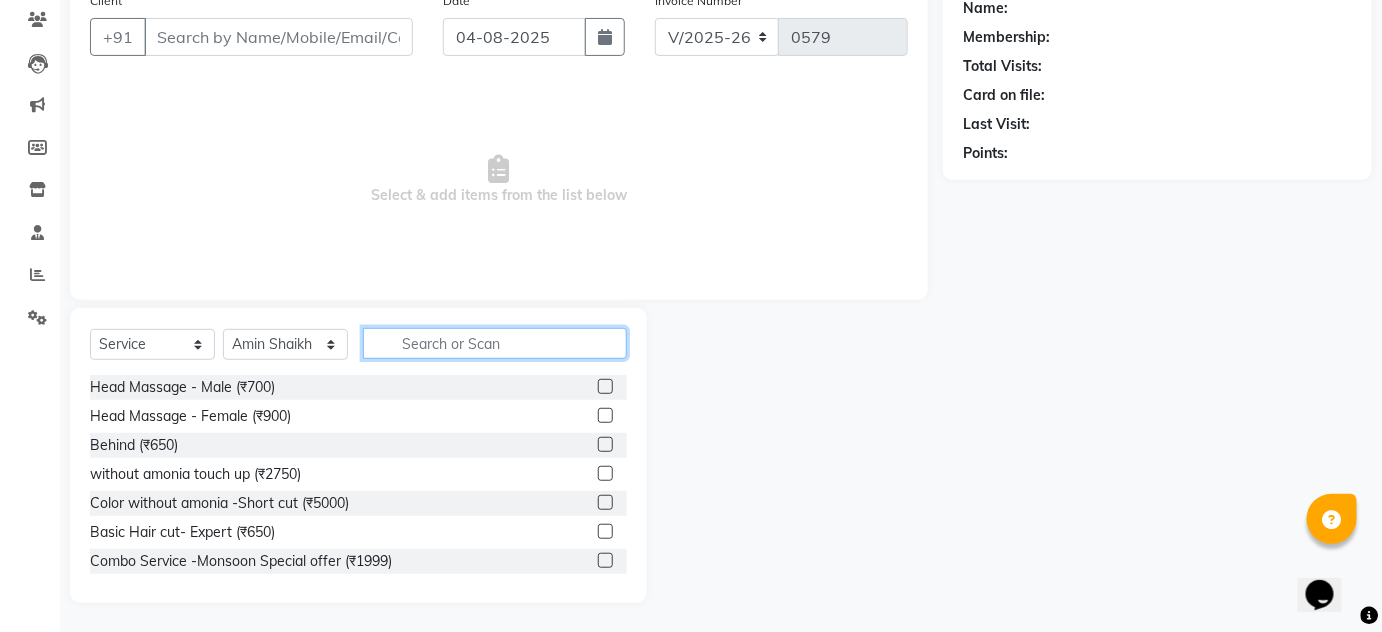 click 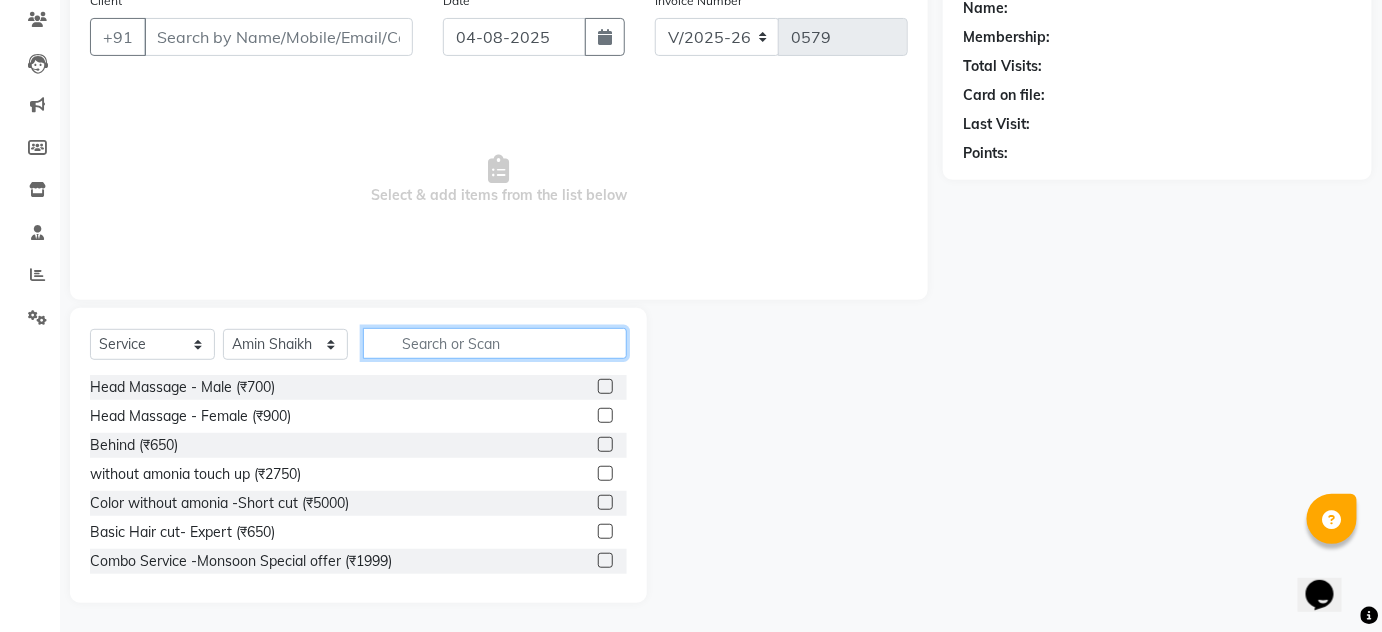 click 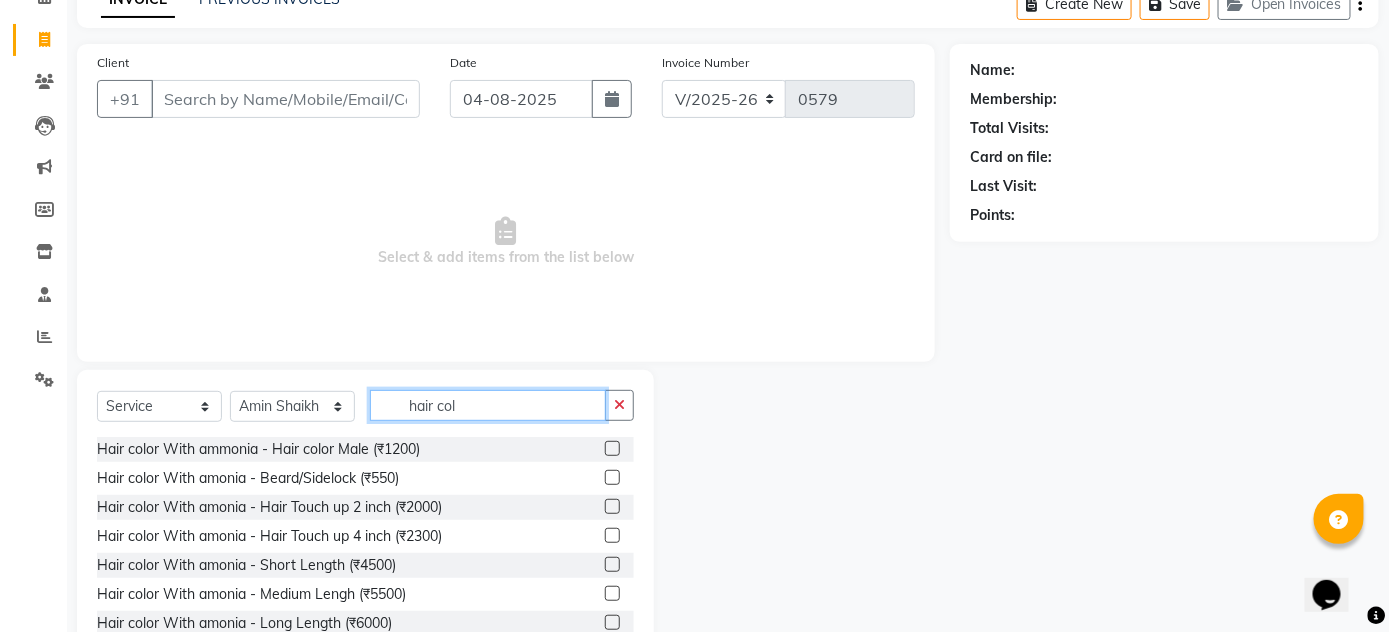 scroll, scrollTop: 0, scrollLeft: 0, axis: both 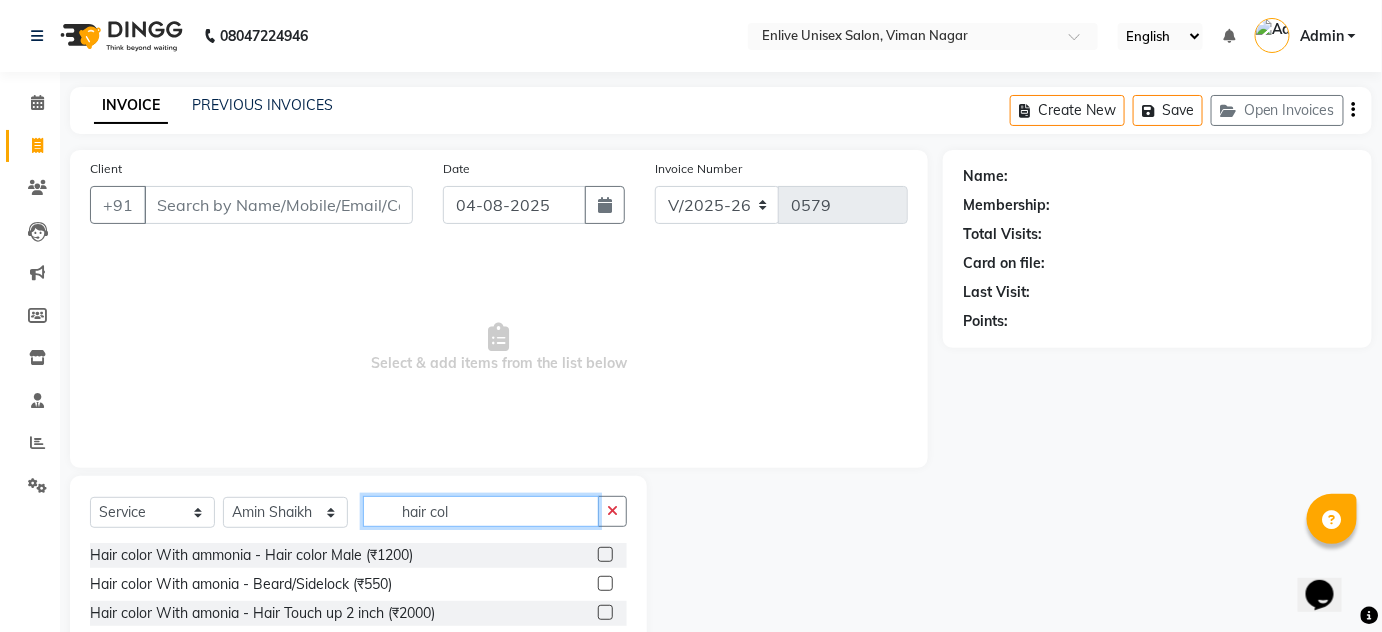 type on "hair col" 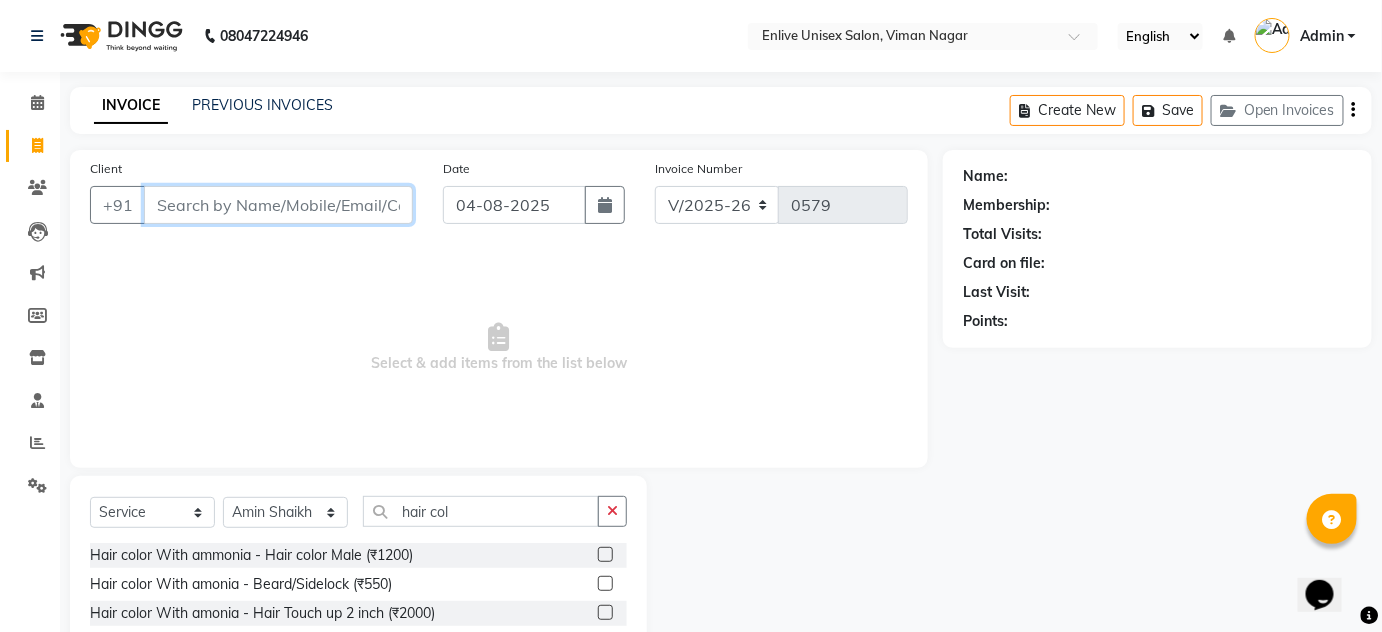 click on "Client" at bounding box center (278, 205) 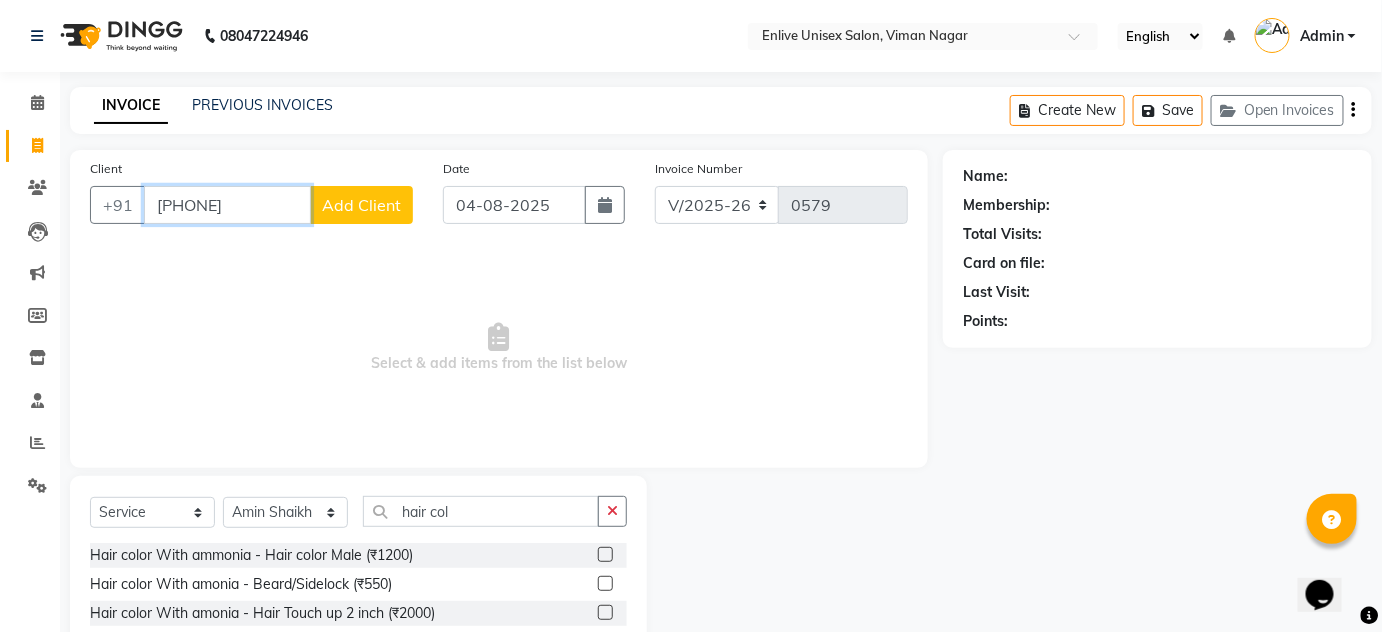 type on "[PHONE]" 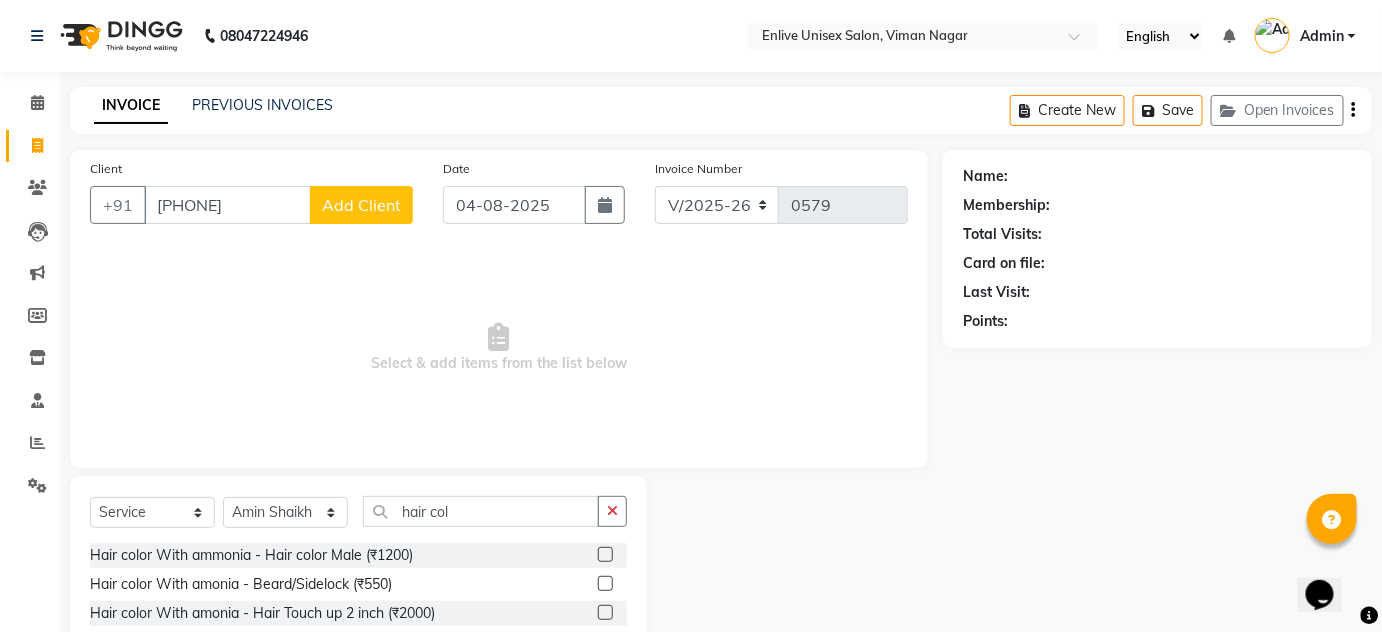 click on "Add Client" 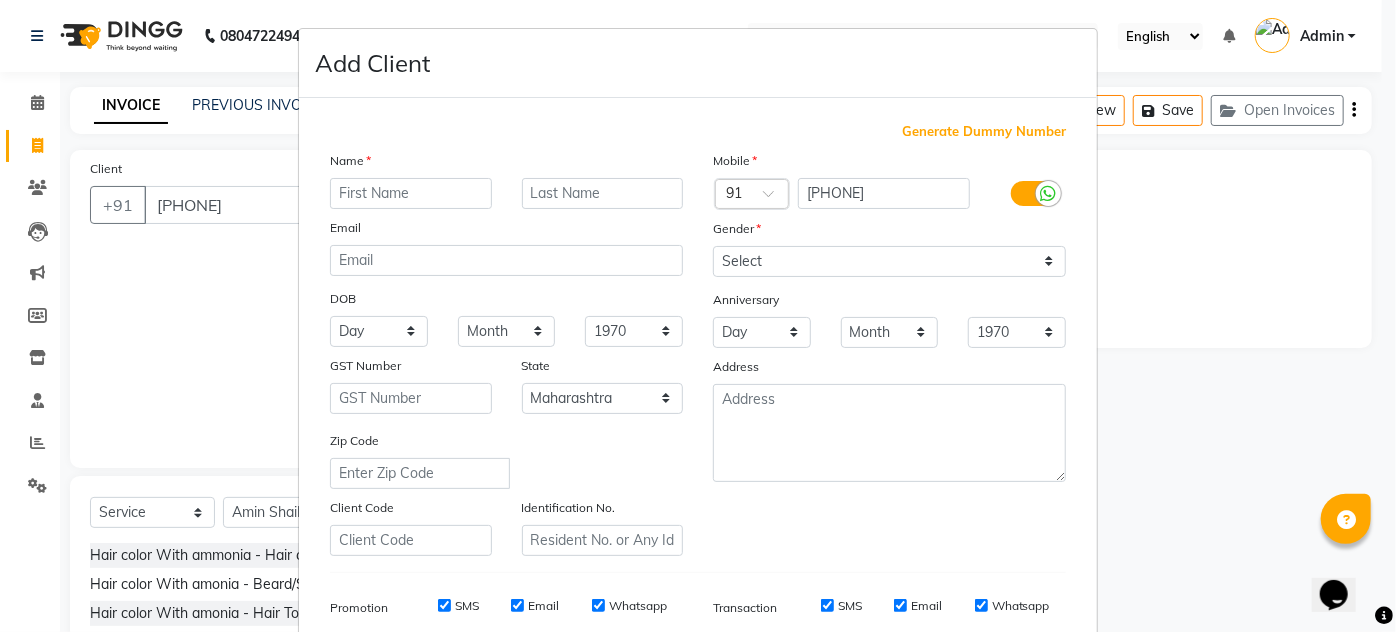click at bounding box center [411, 193] 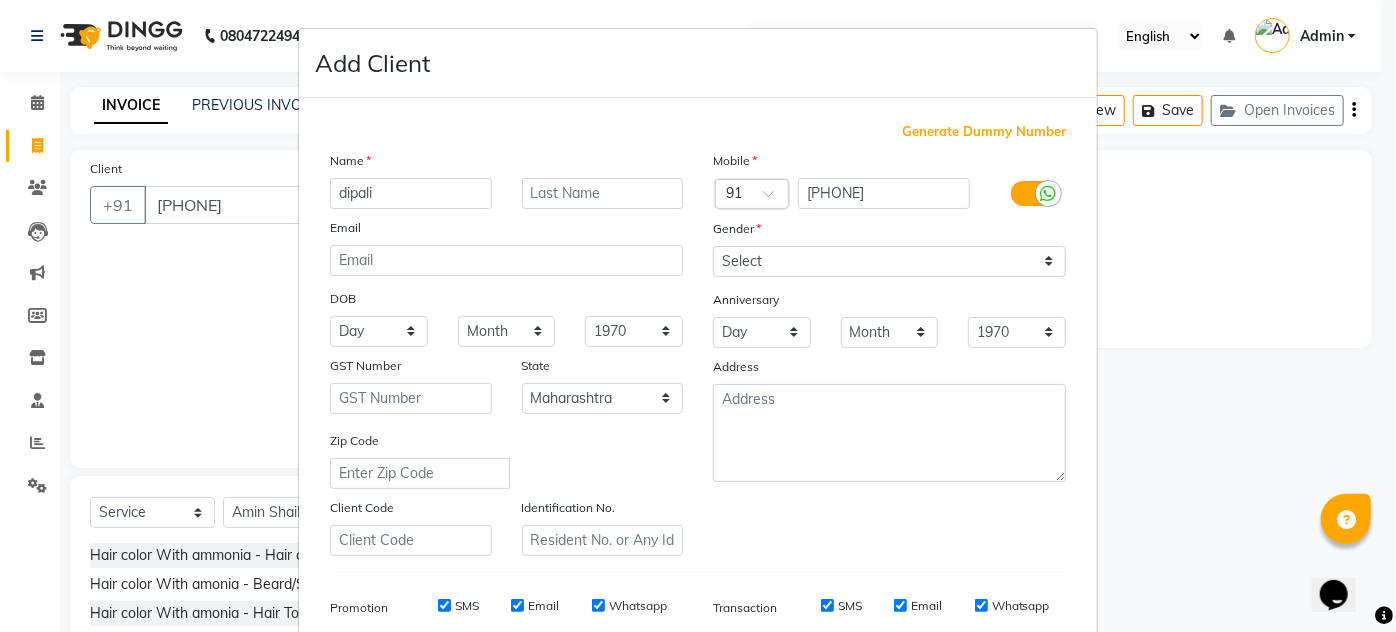 type on "dipali" 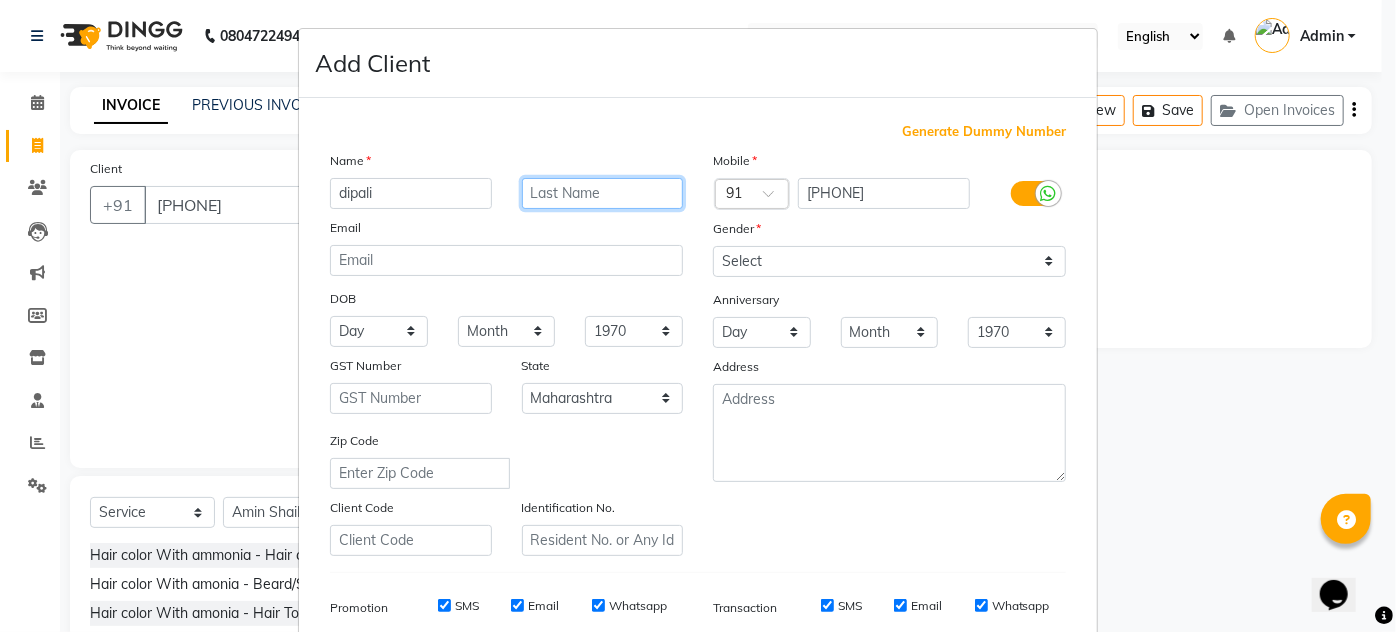 click at bounding box center (603, 193) 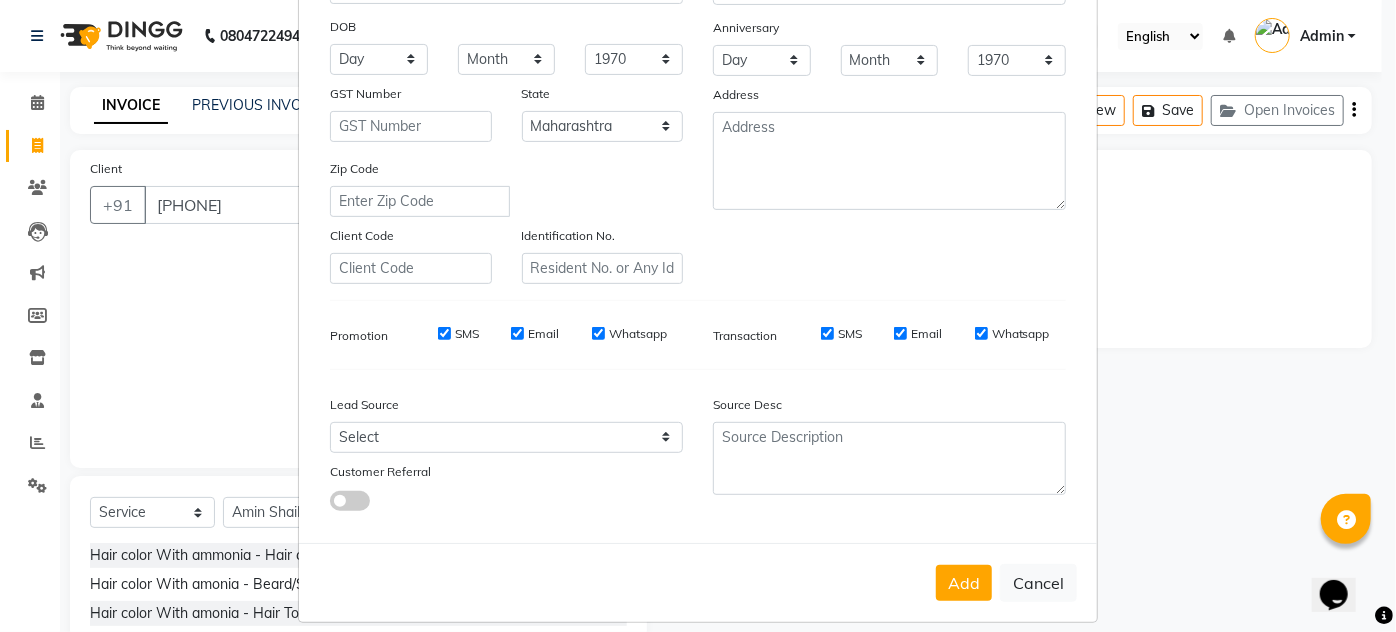 scroll, scrollTop: 290, scrollLeft: 0, axis: vertical 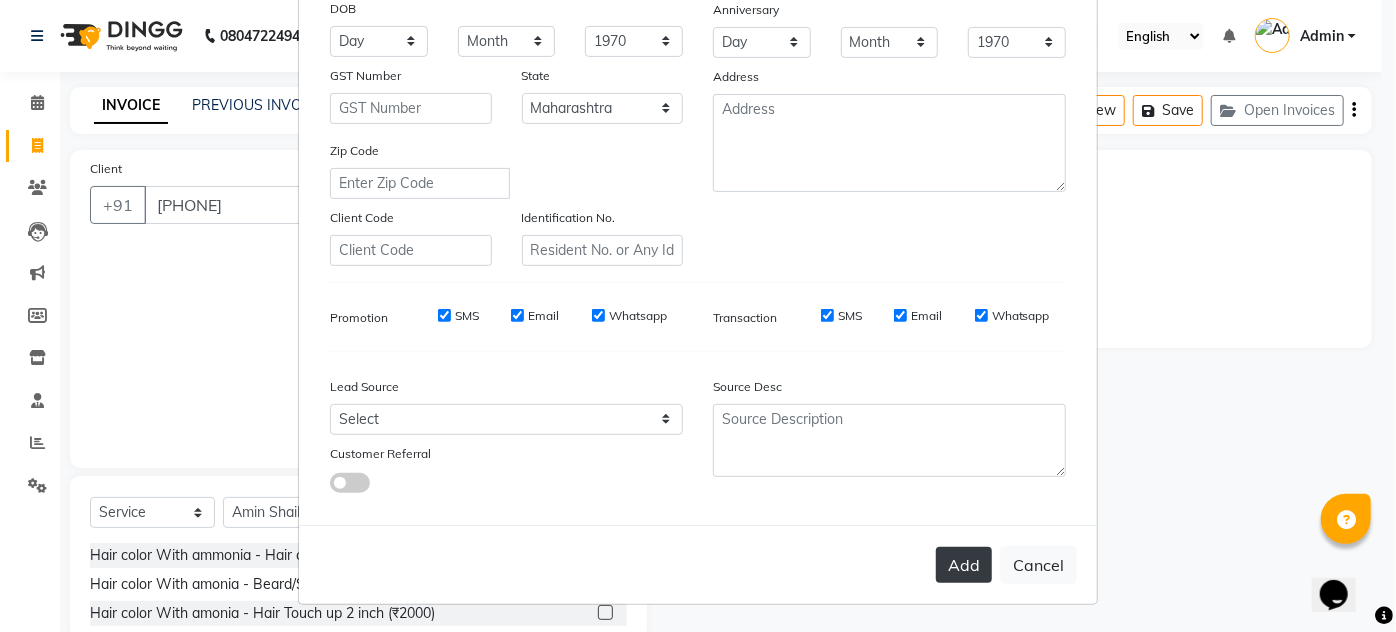 type on "." 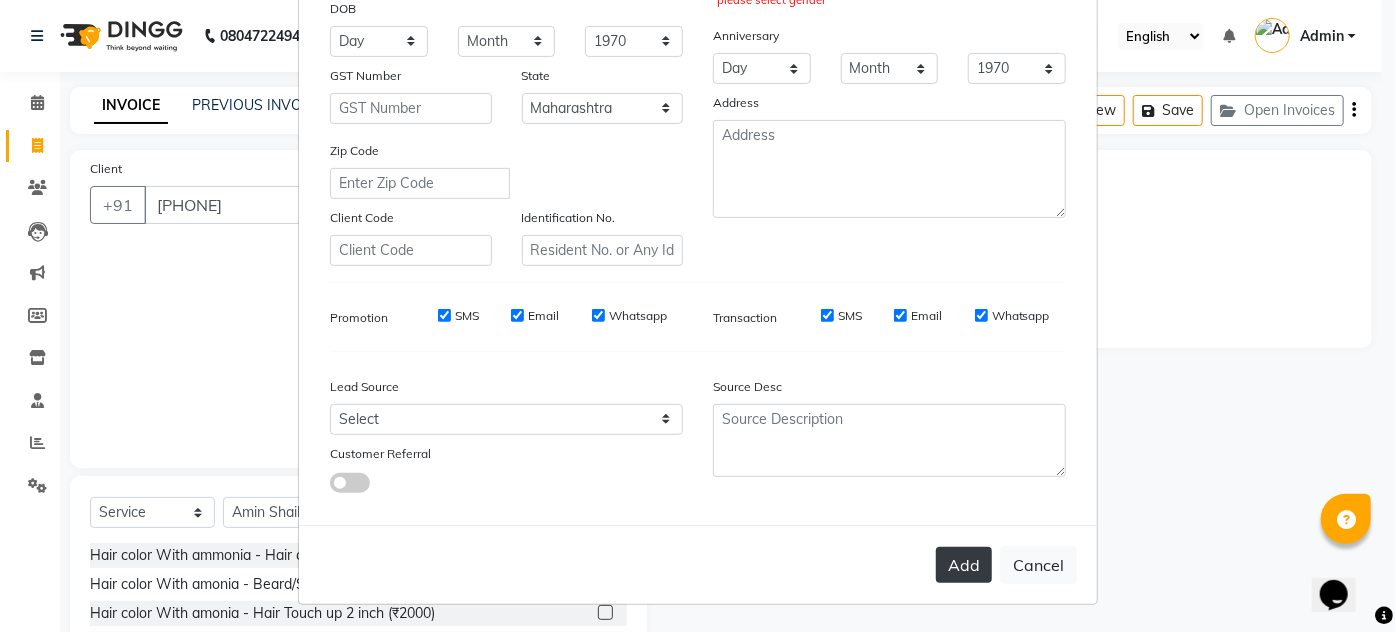 click on "Add" at bounding box center (964, 565) 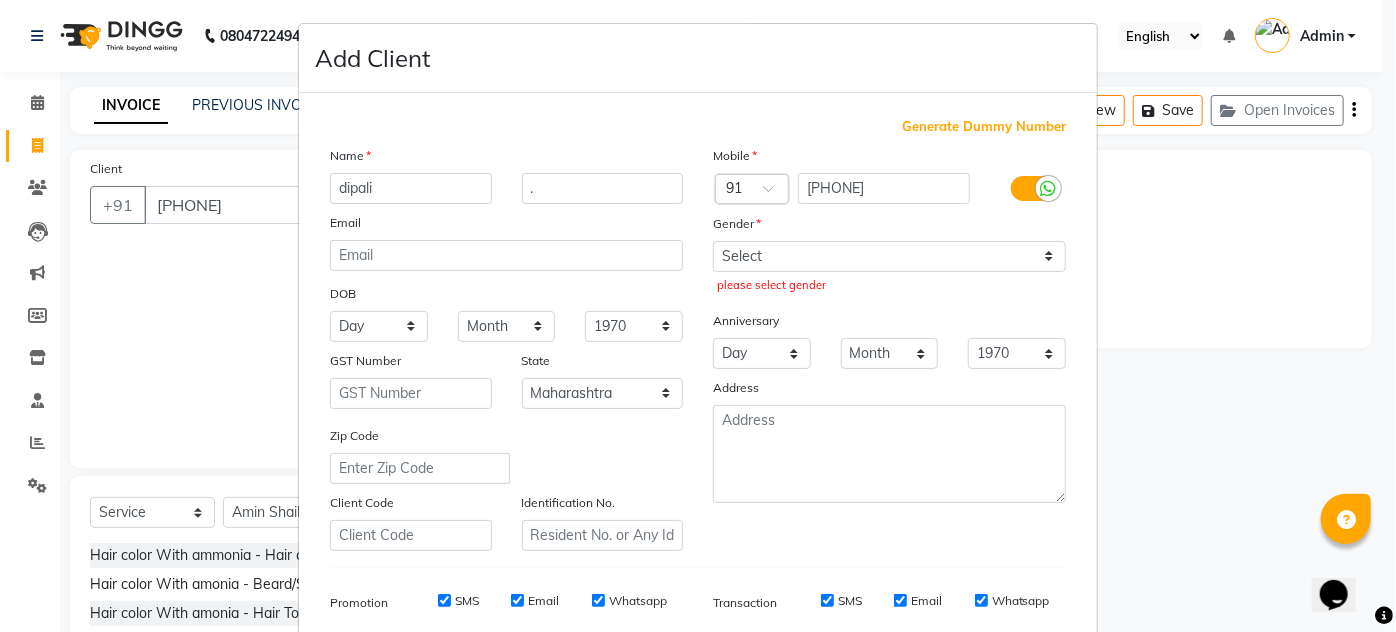 scroll, scrollTop: 0, scrollLeft: 0, axis: both 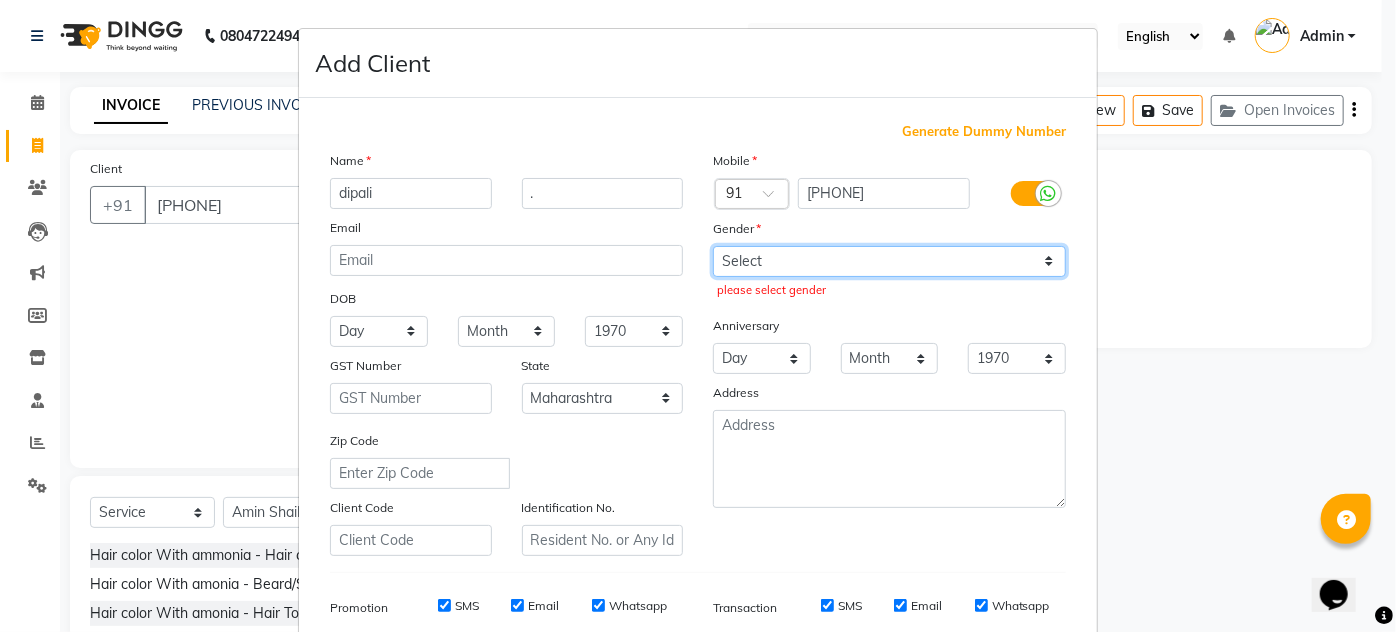 click on "Select Male Female Other Prefer Not To Say" at bounding box center [889, 261] 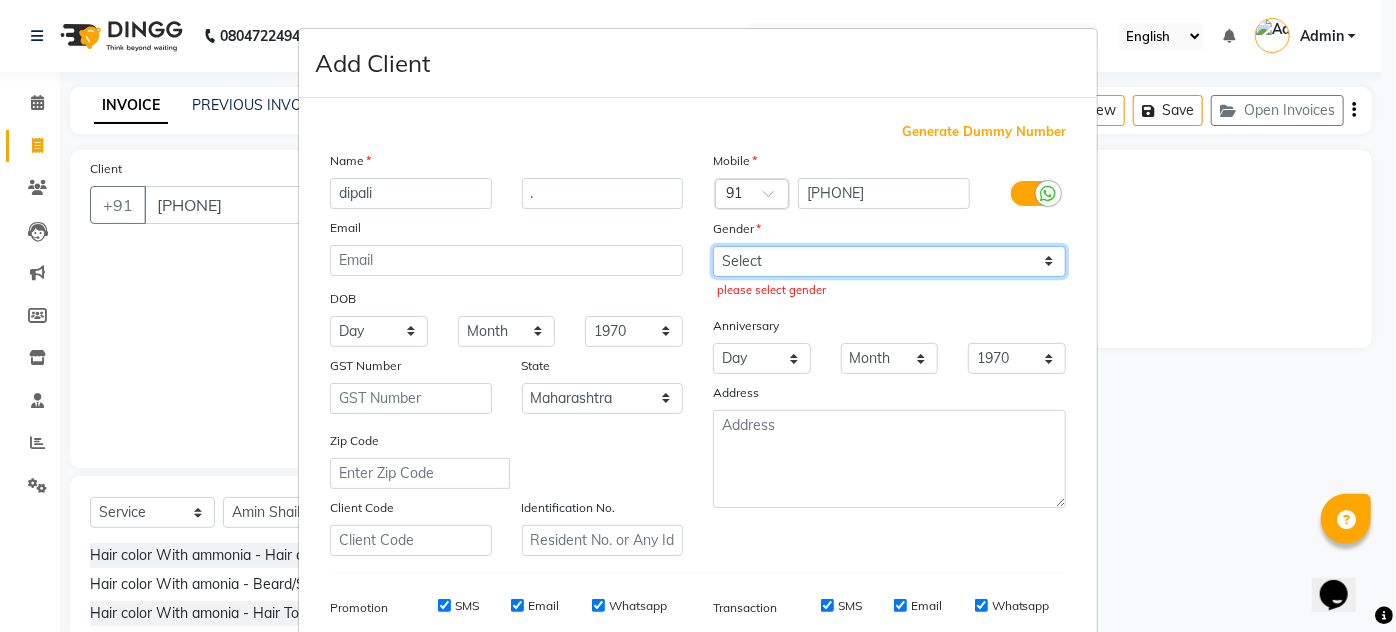 select on "female" 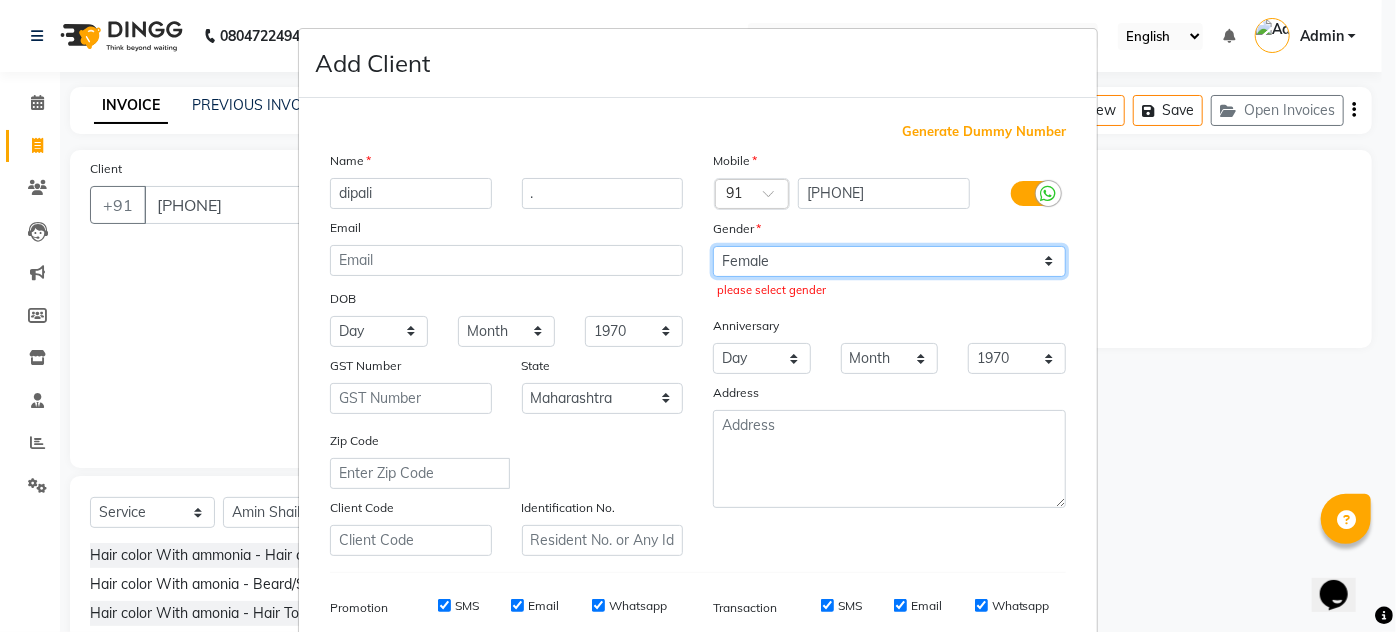 click on "Select Male Female Other Prefer Not To Say" at bounding box center (889, 261) 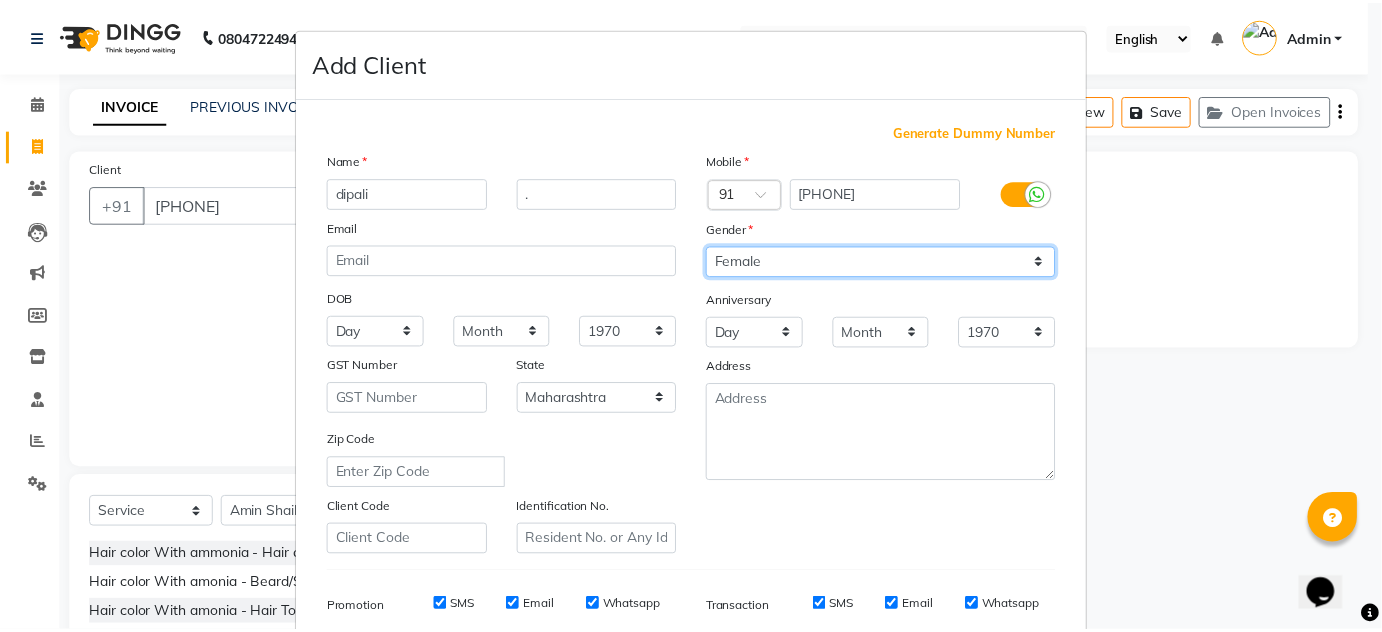 scroll, scrollTop: 290, scrollLeft: 0, axis: vertical 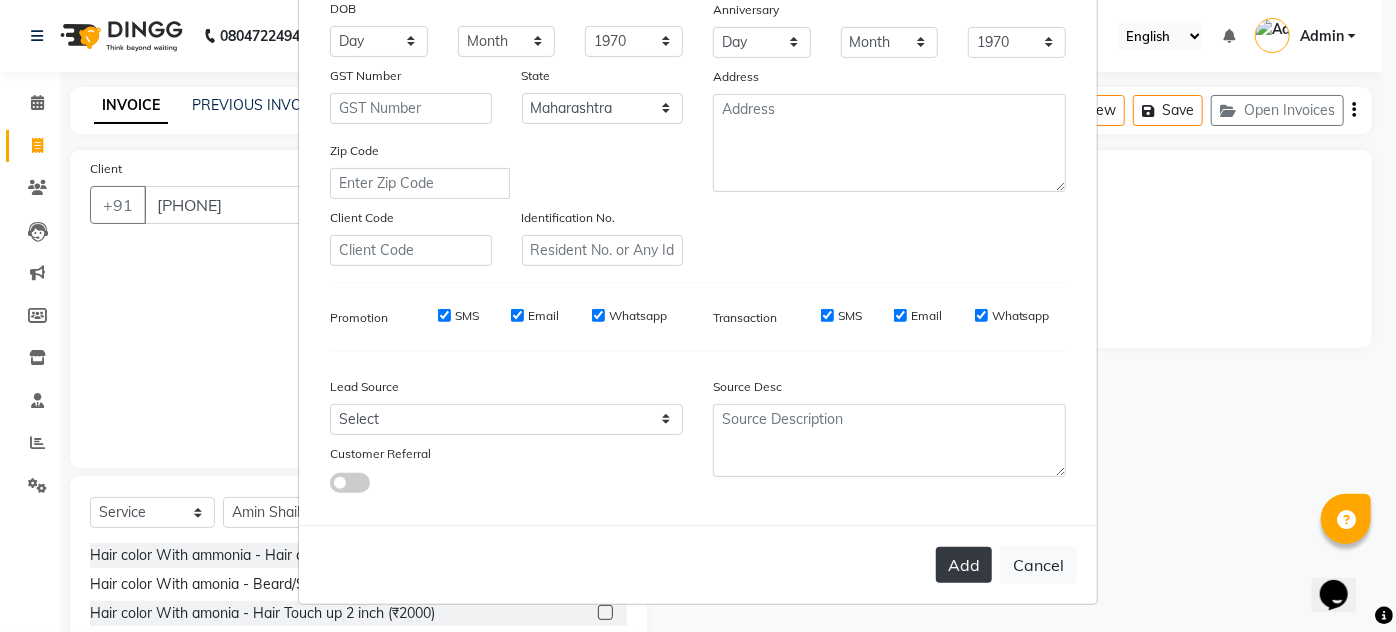 click on "Add" at bounding box center [964, 565] 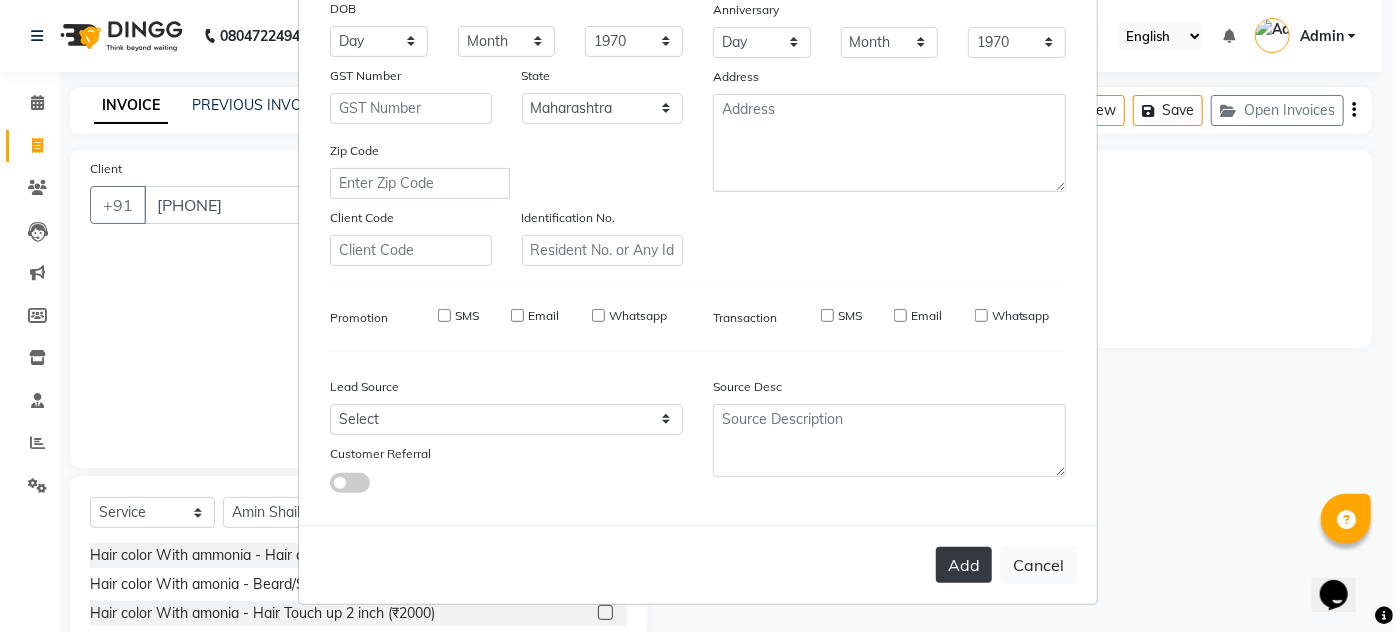type 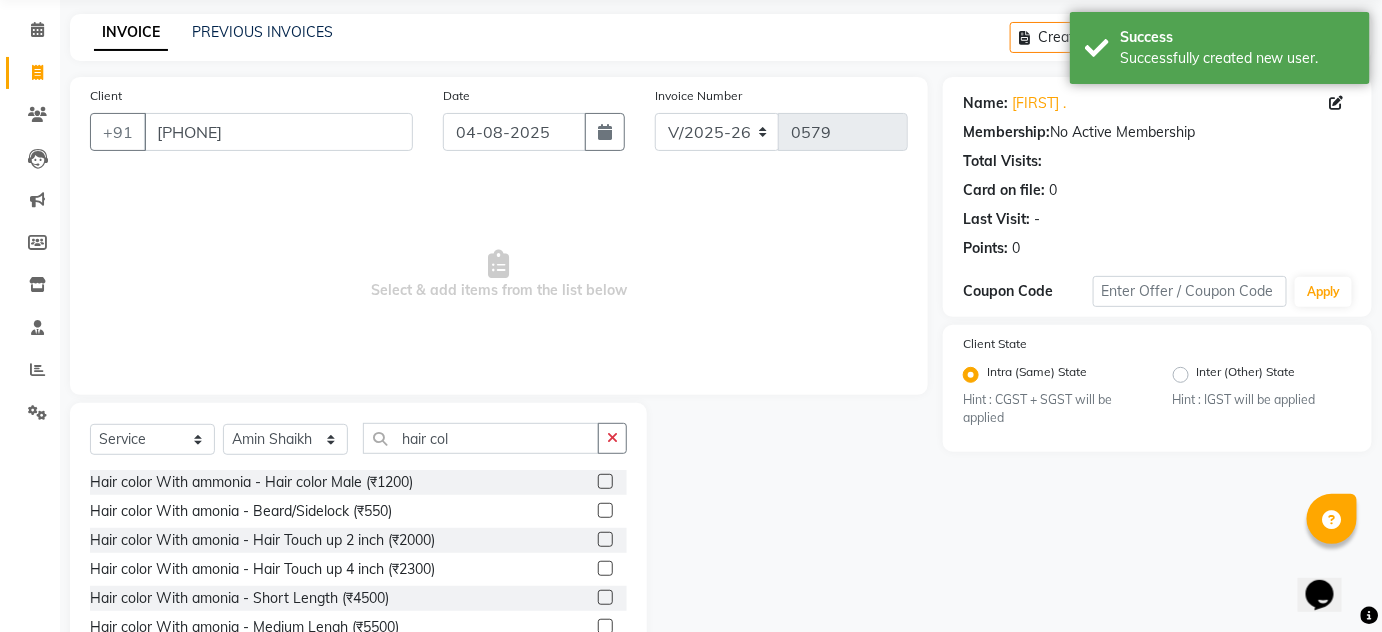 scroll, scrollTop: 0, scrollLeft: 0, axis: both 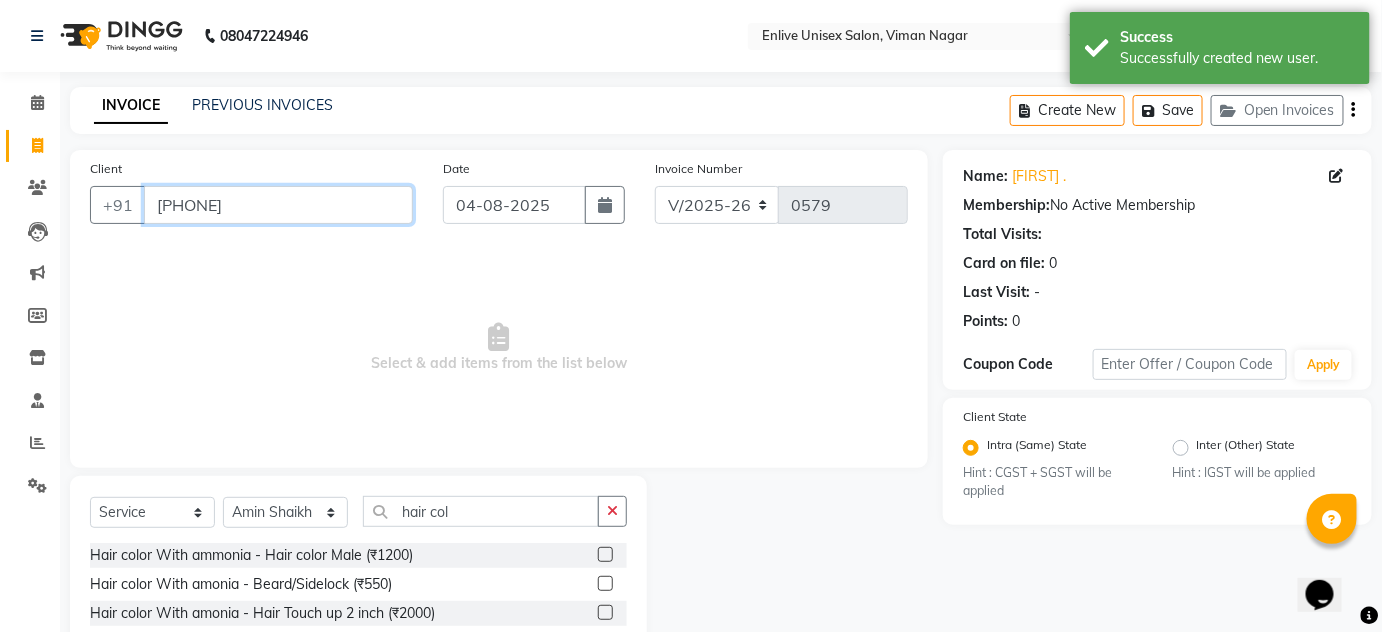 click on "[PHONE]" at bounding box center [278, 205] 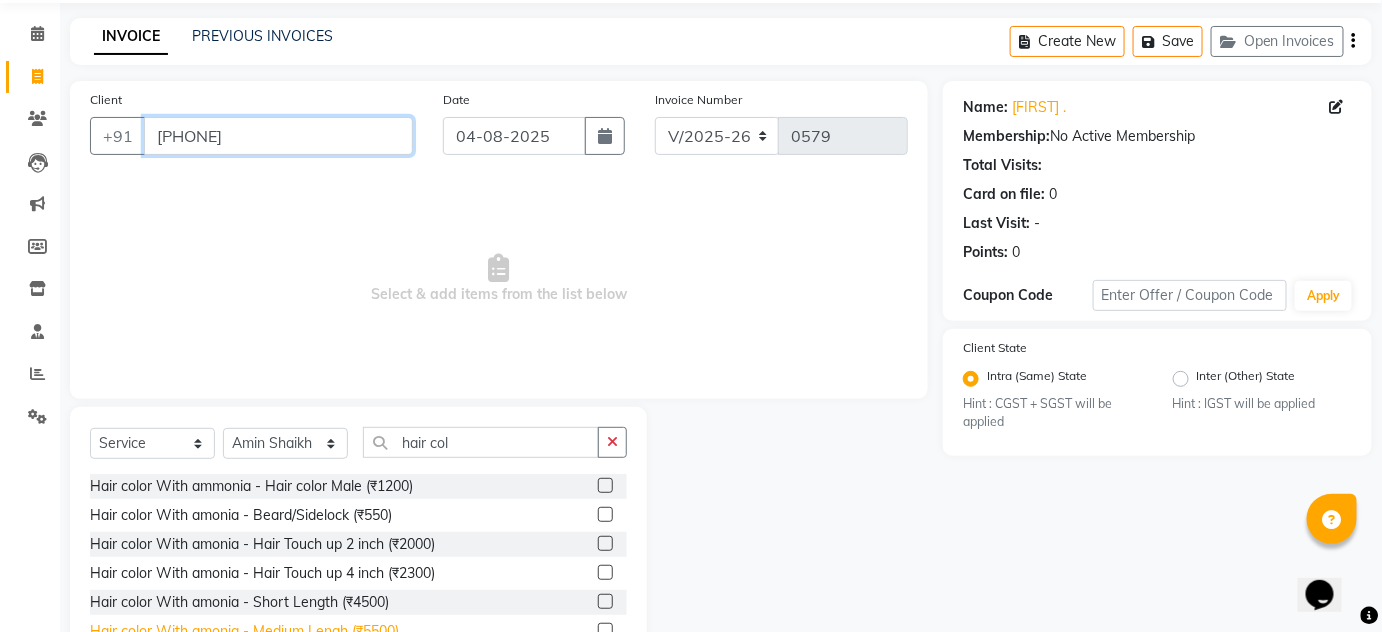 scroll, scrollTop: 168, scrollLeft: 0, axis: vertical 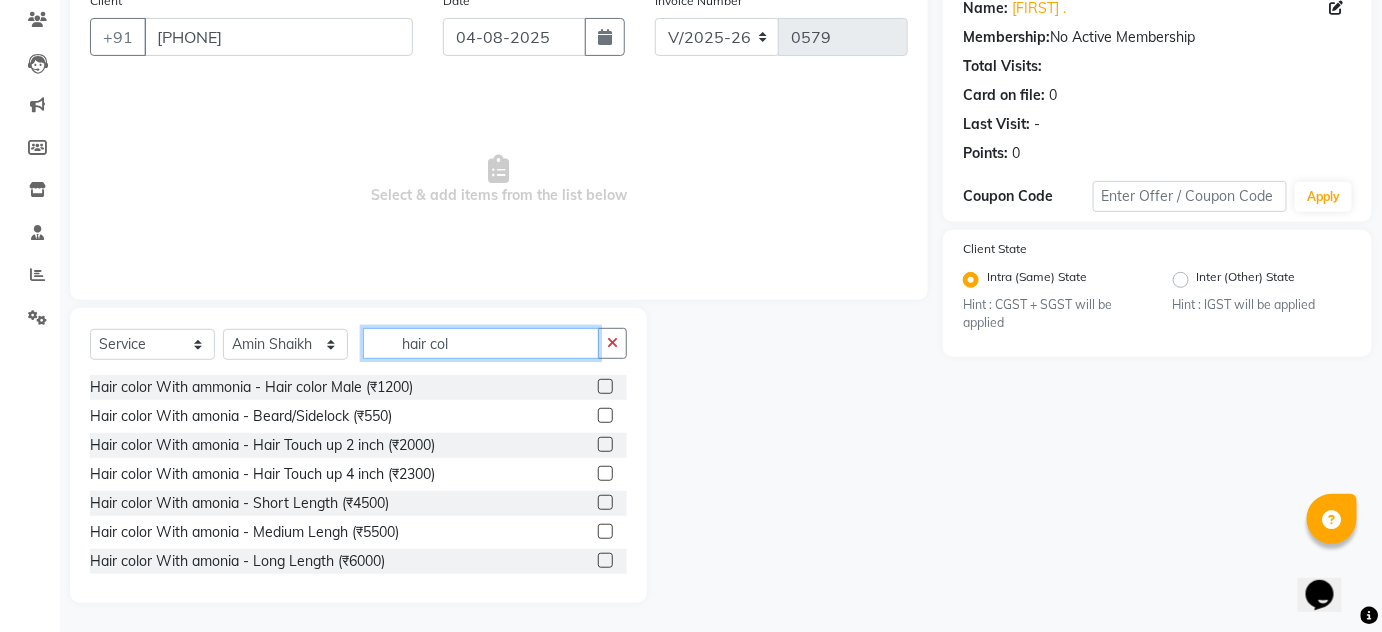 drag, startPoint x: 406, startPoint y: 343, endPoint x: 463, endPoint y: 354, distance: 58.0517 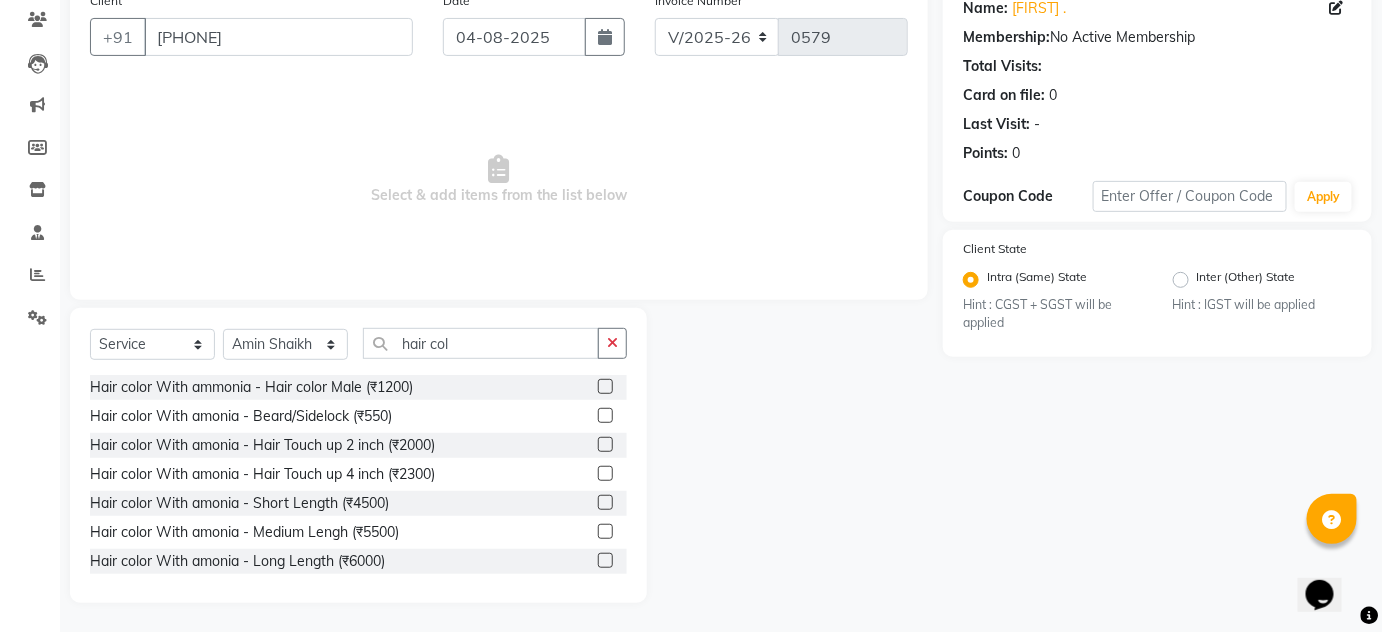 click on "Select & add items from the list below" at bounding box center (499, 180) 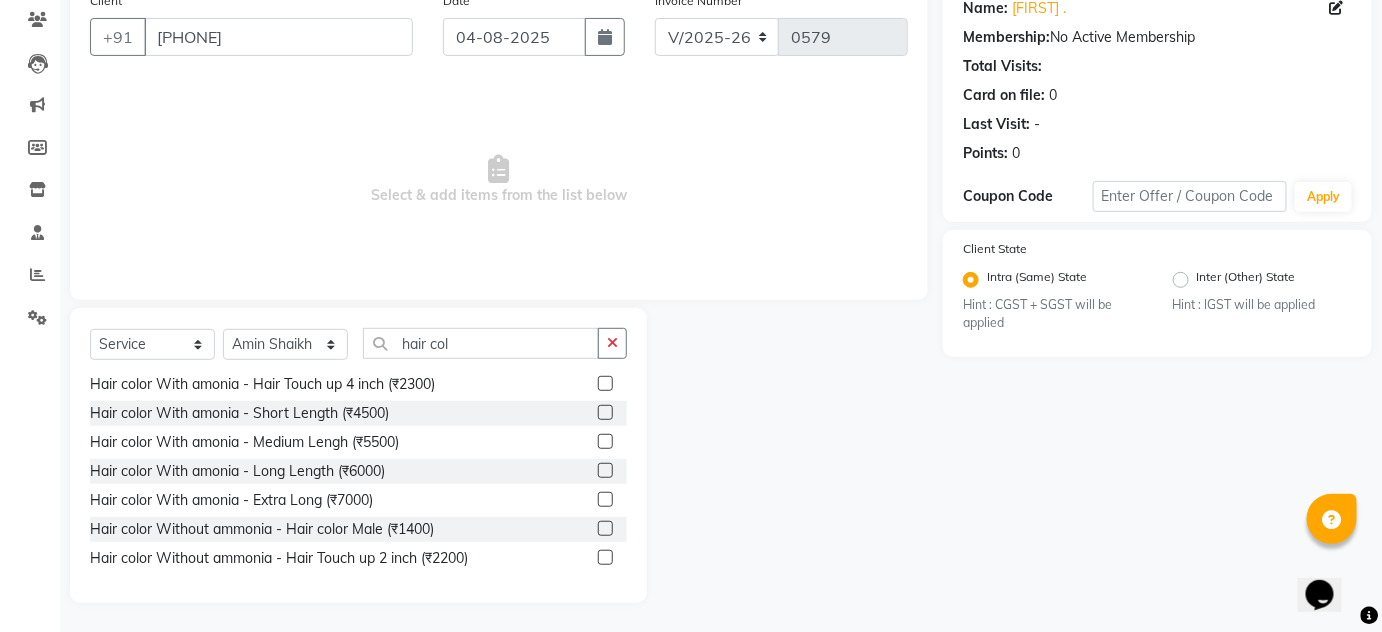scroll, scrollTop: 0, scrollLeft: 0, axis: both 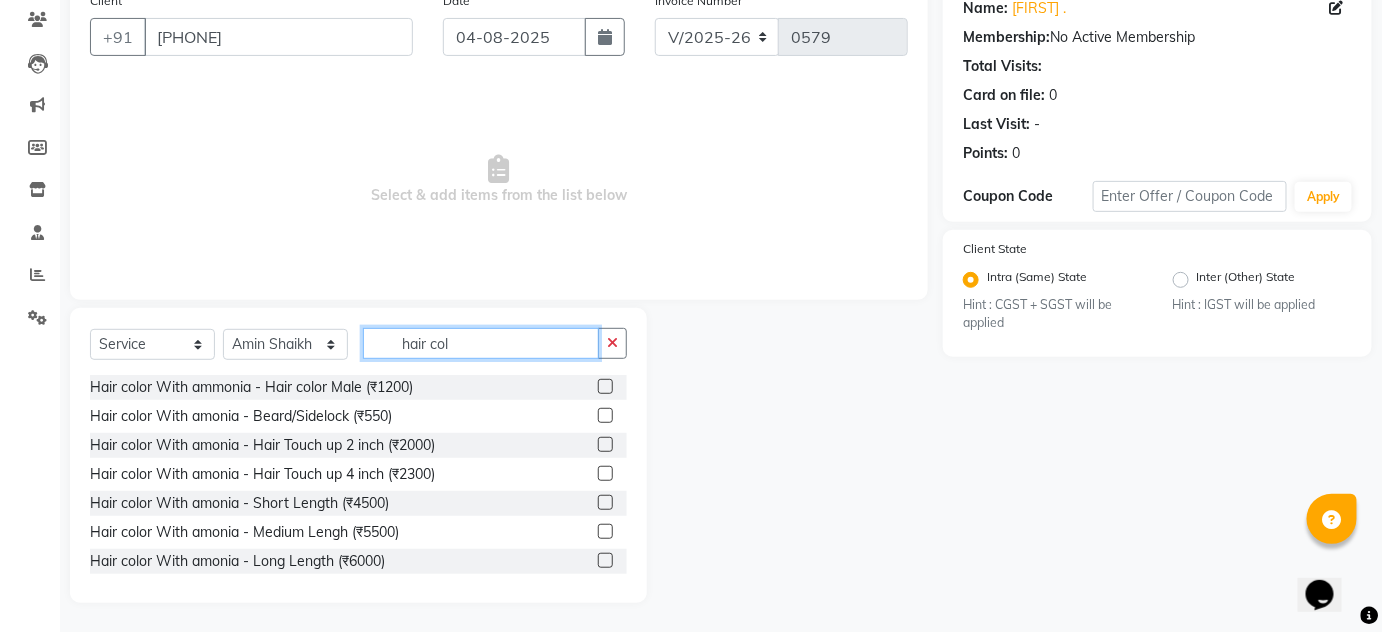 click on "hair col" 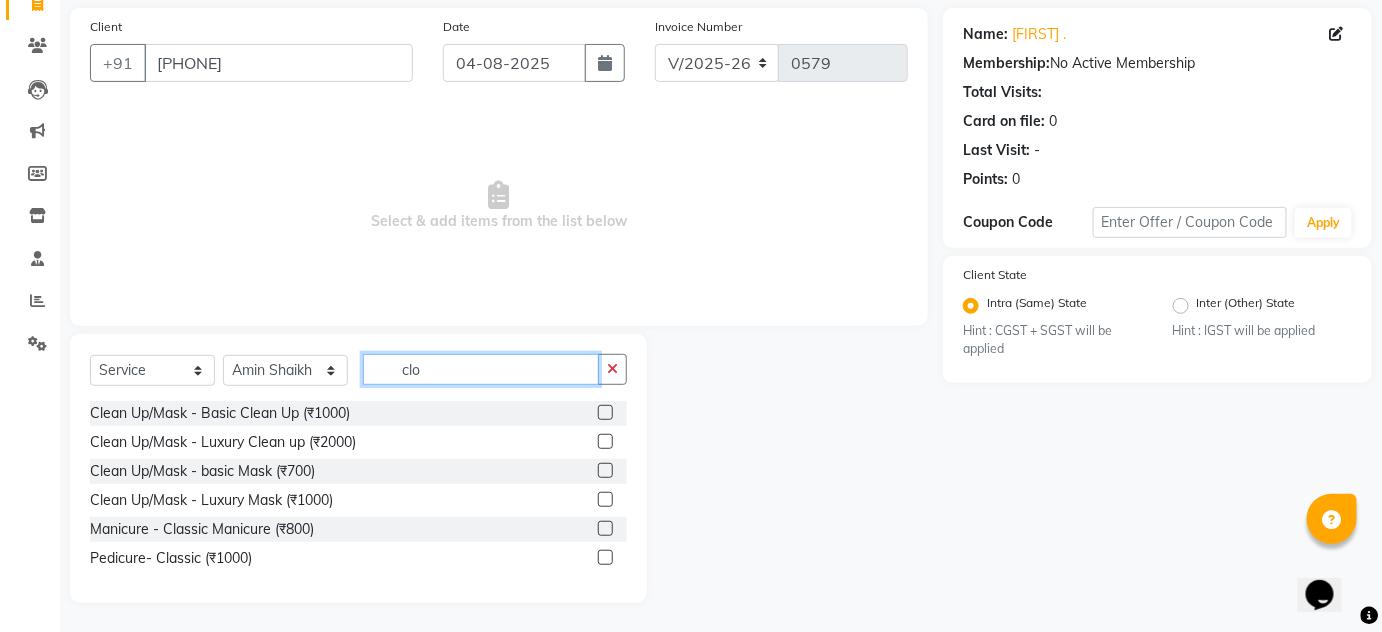 scroll, scrollTop: 0, scrollLeft: 0, axis: both 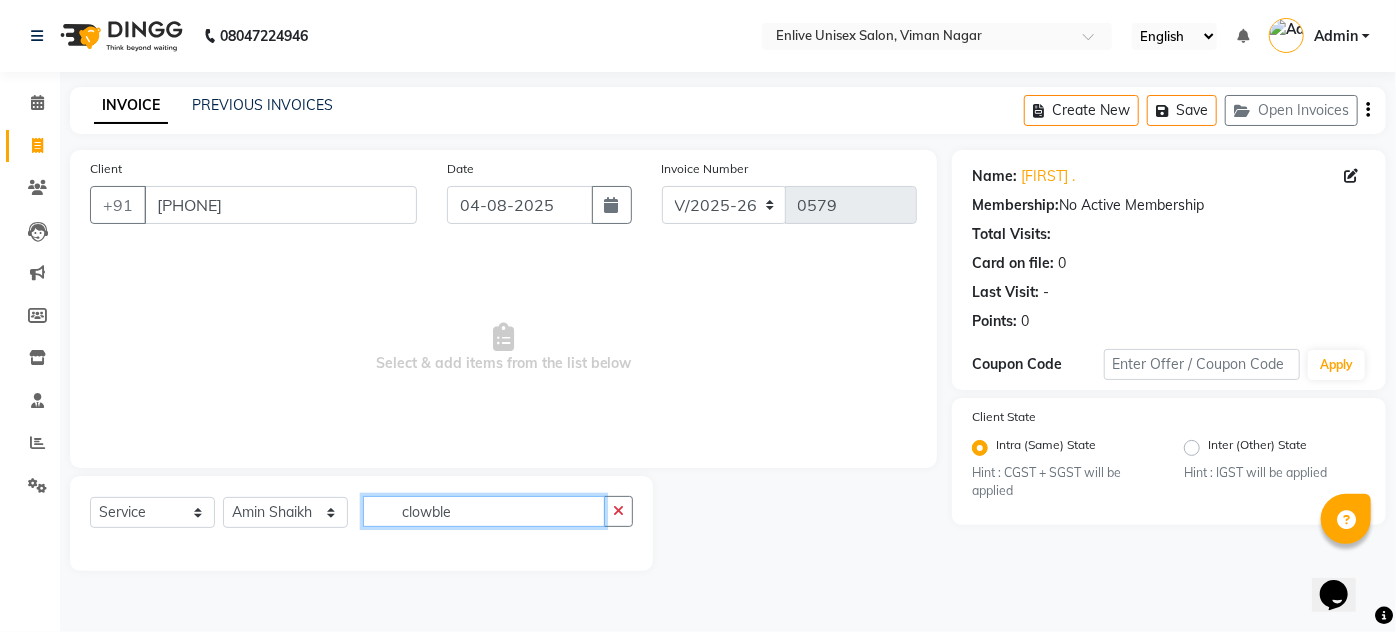 type on "clowble" 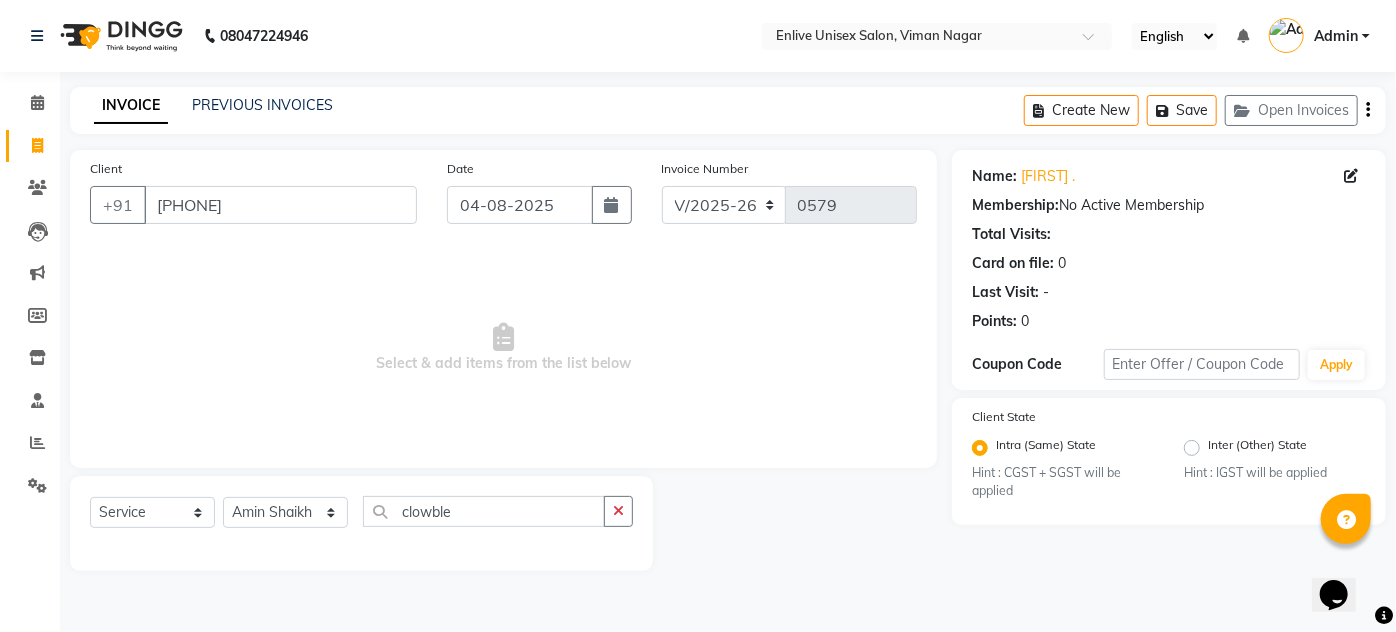 click on "Select  Service  Product  Membership  Package VoucherPrepaid Gift Card  Select Stylist Amin Shaikh Arti lohar Jyoti Namrata Nitin Sir Roshani sameer Shubhangi Vikas Yasmeen [FIRST]" 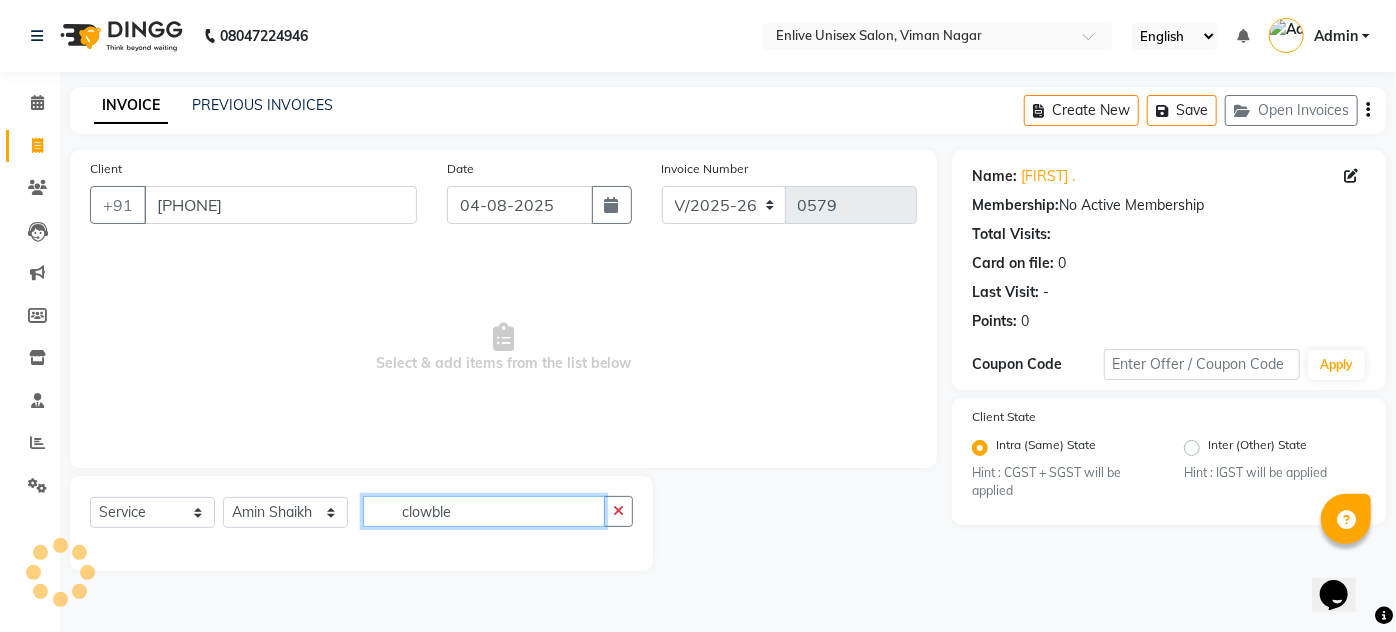 click on "clowble" 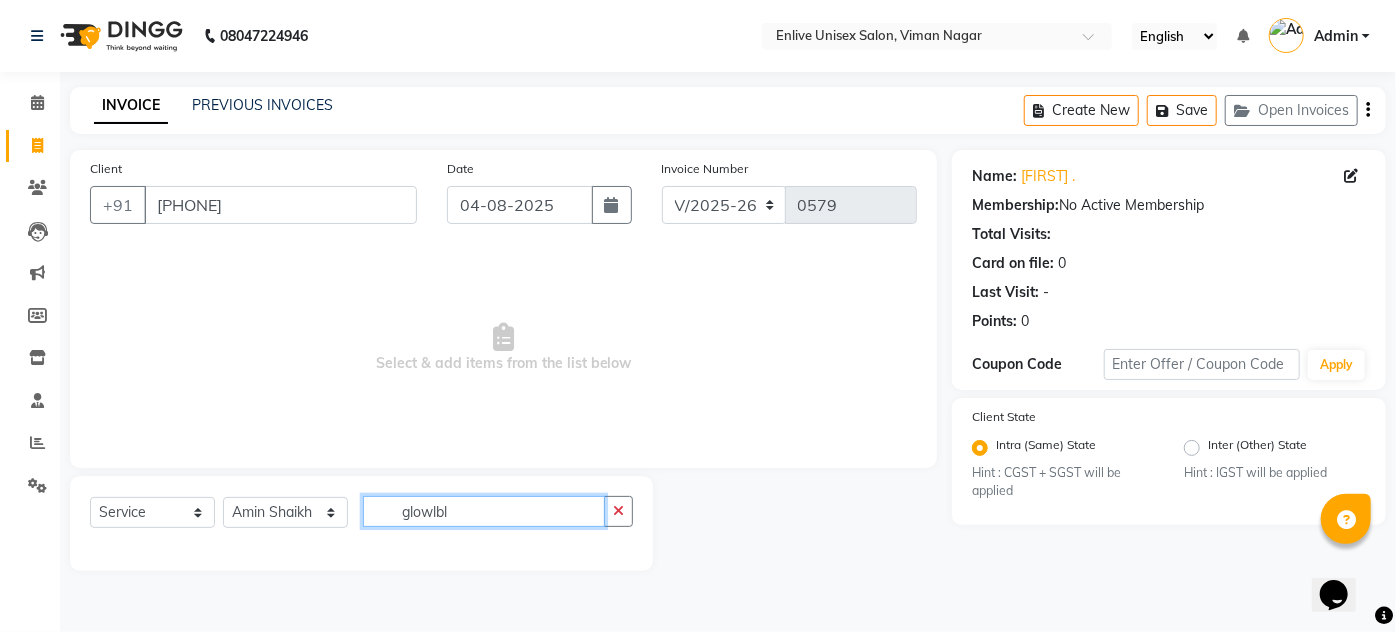 type on "glowlble" 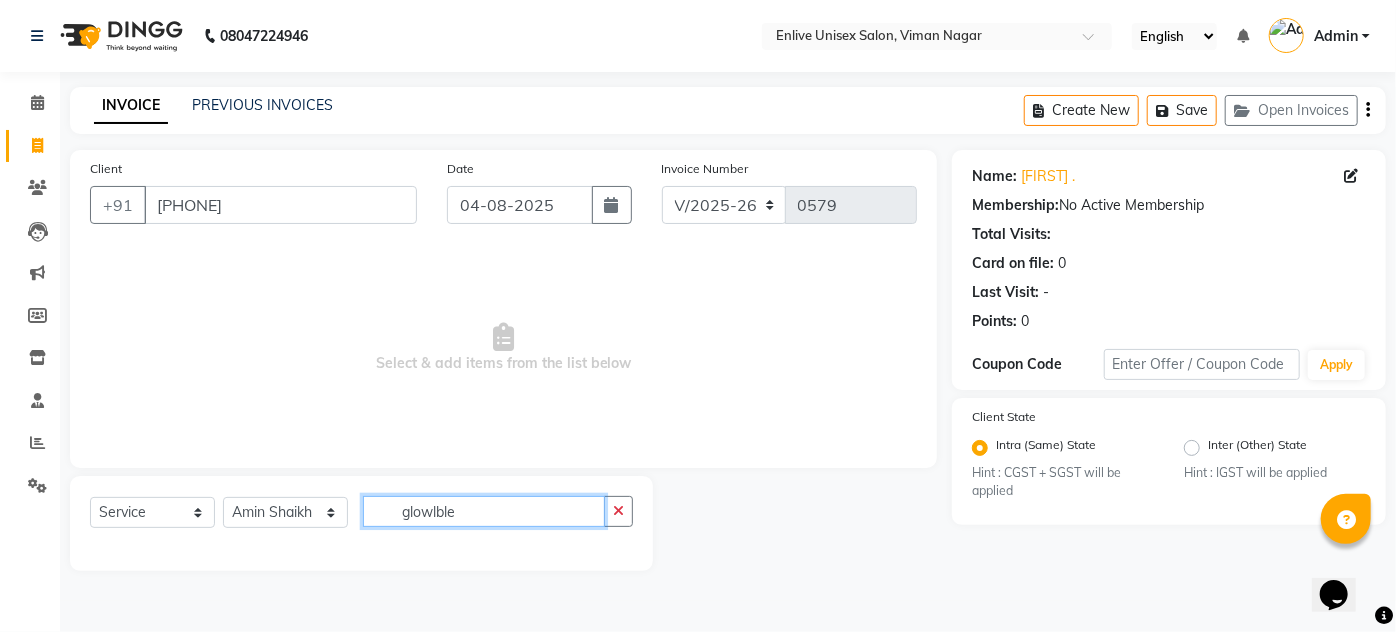 click on "glowlble" 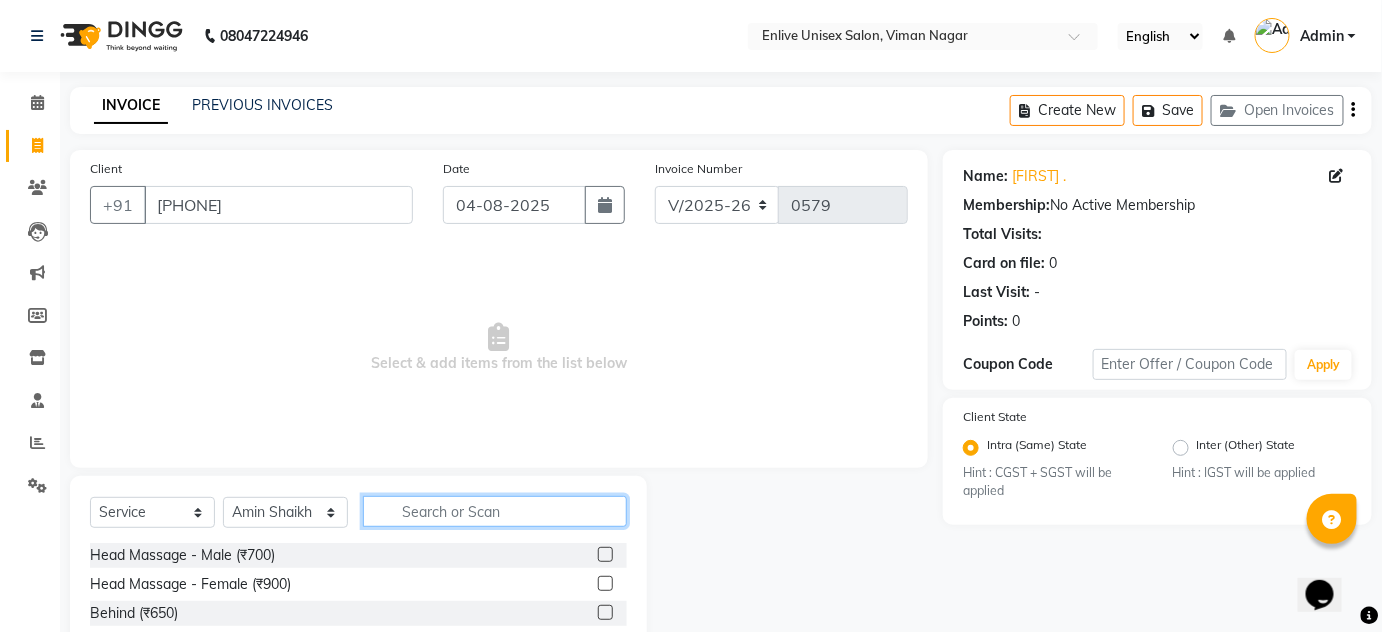 click 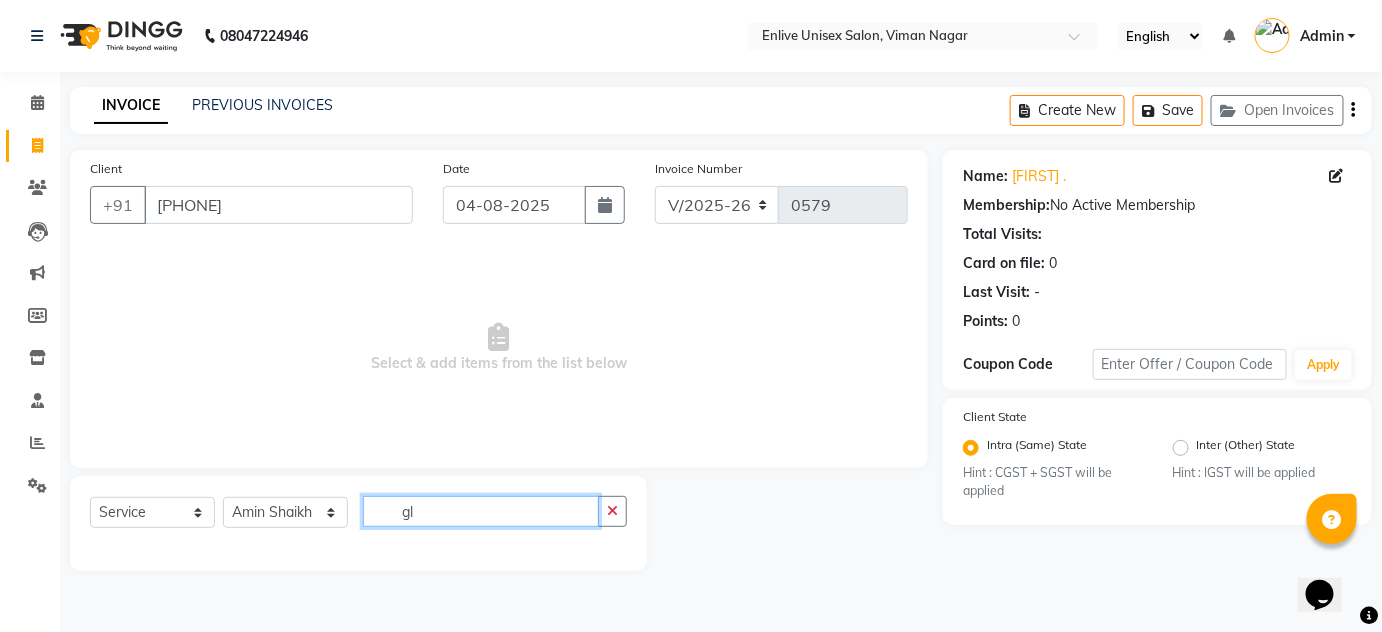 scroll, scrollTop: 0, scrollLeft: 0, axis: both 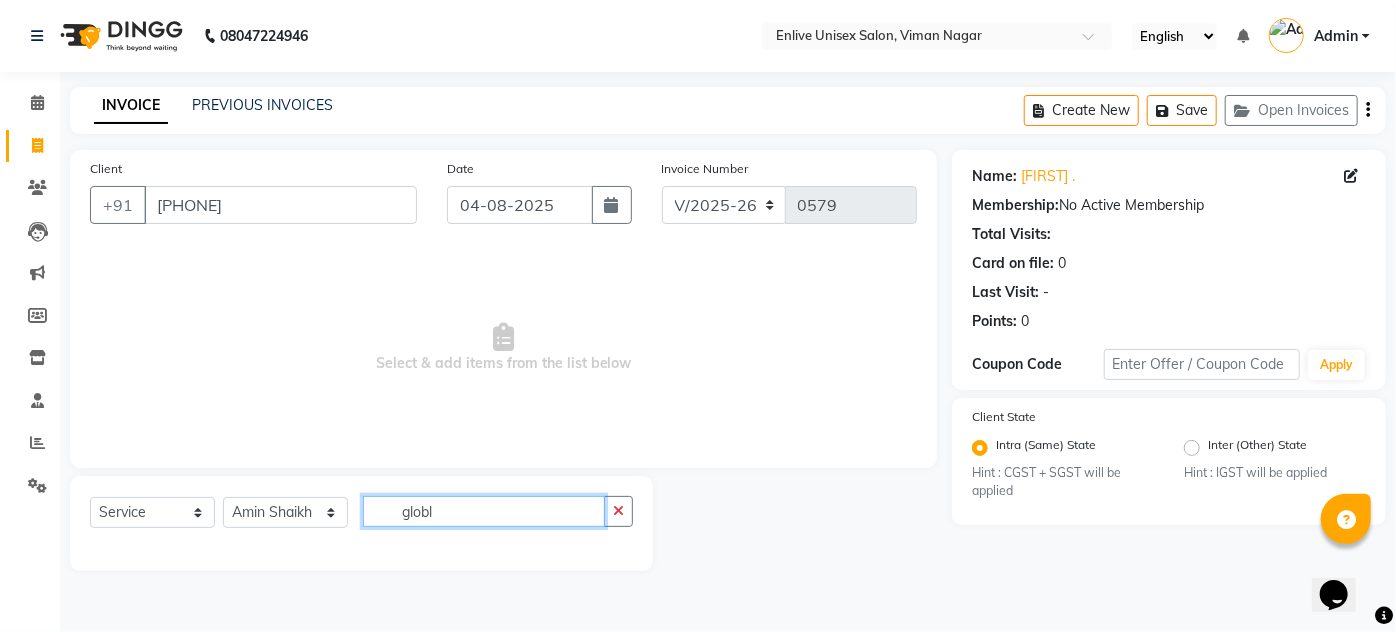type on "globle" 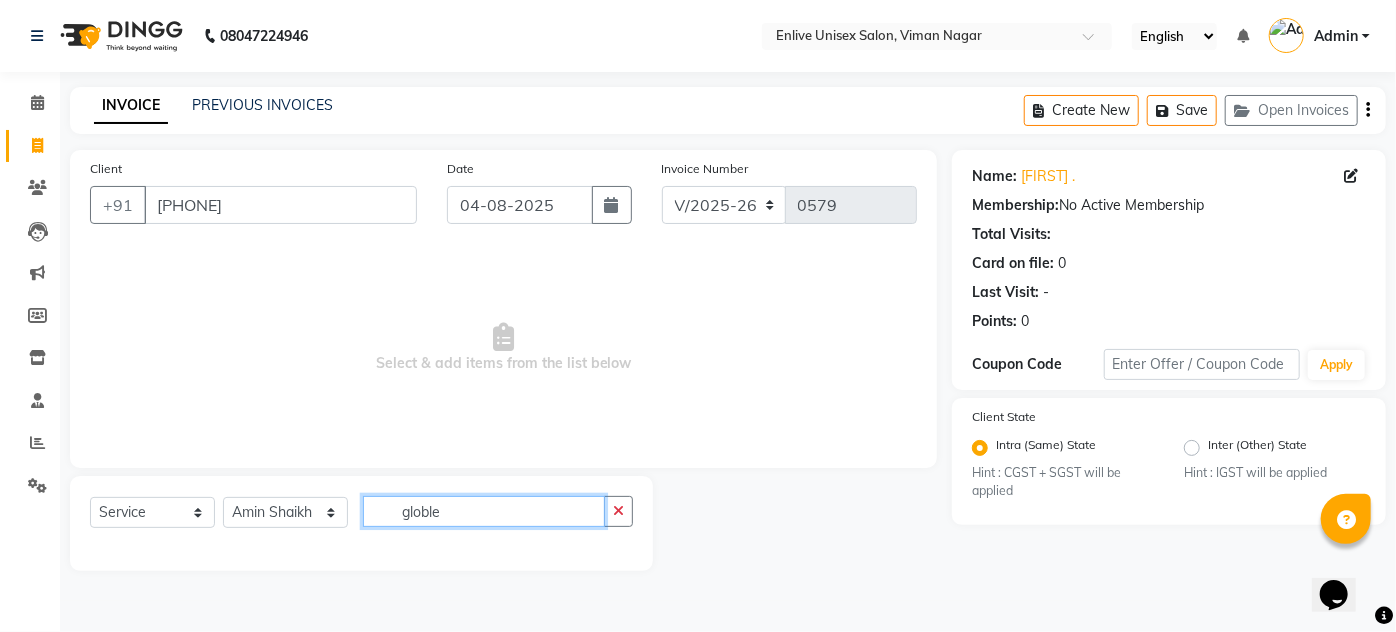 click on "globle" 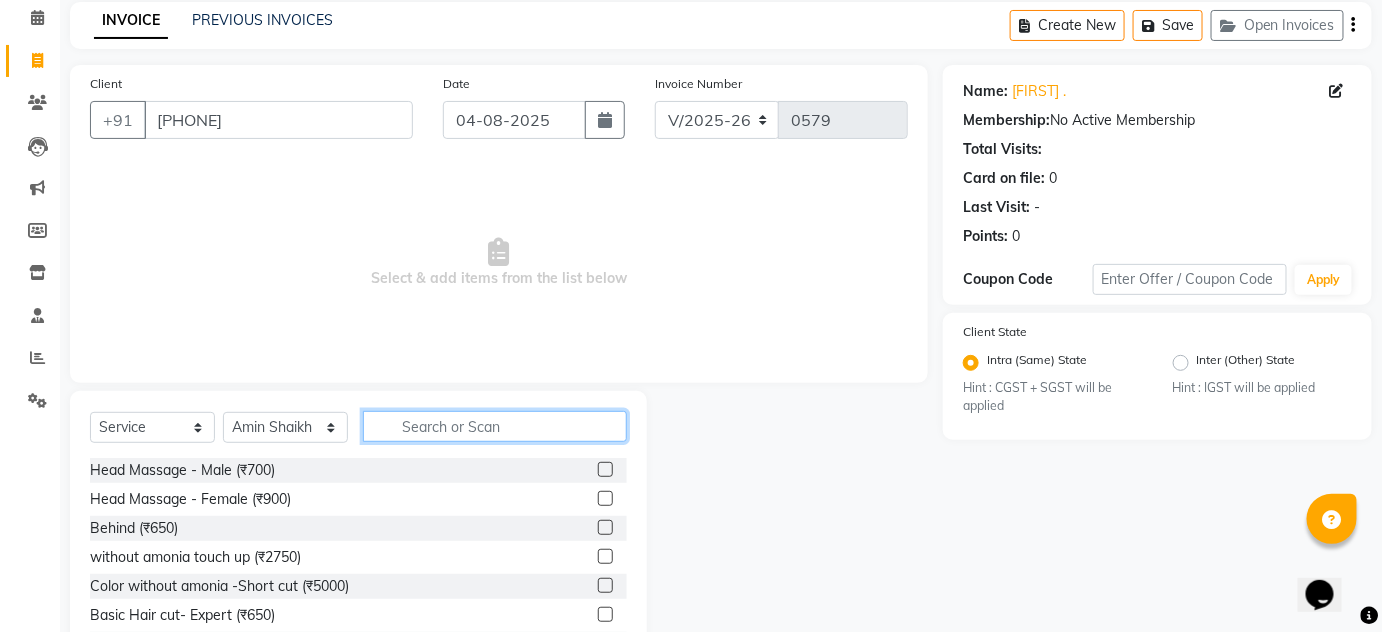 scroll, scrollTop: 168, scrollLeft: 0, axis: vertical 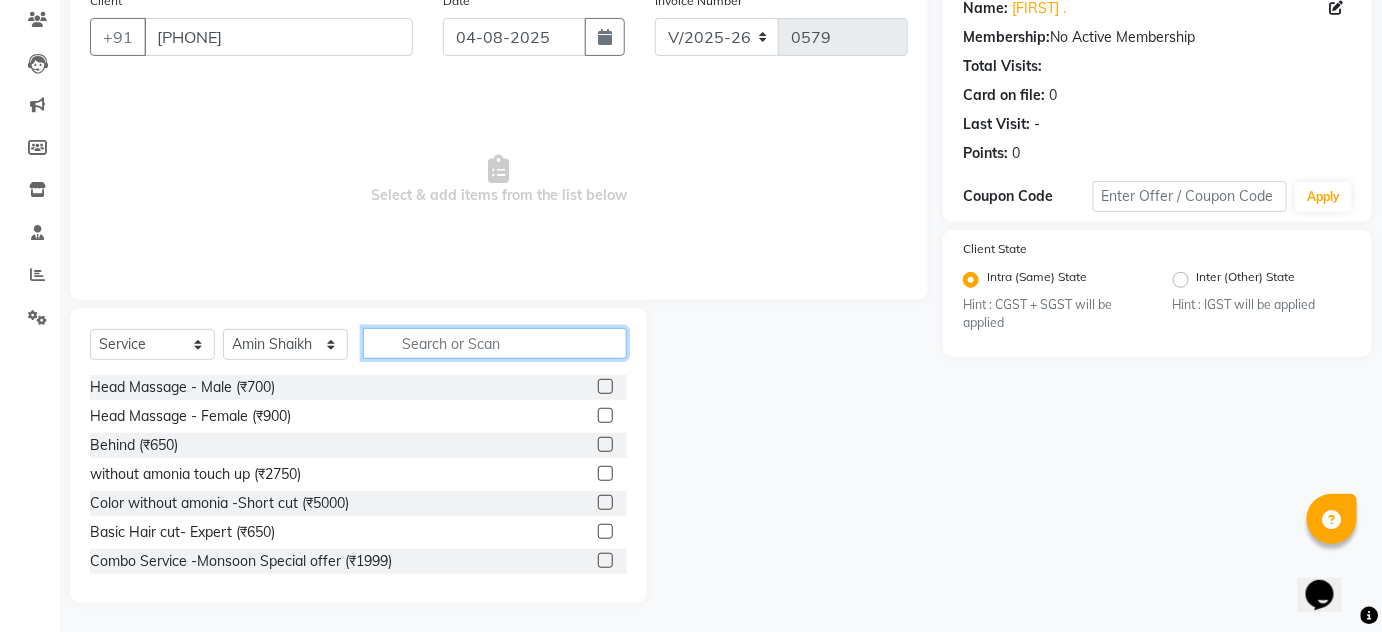 click 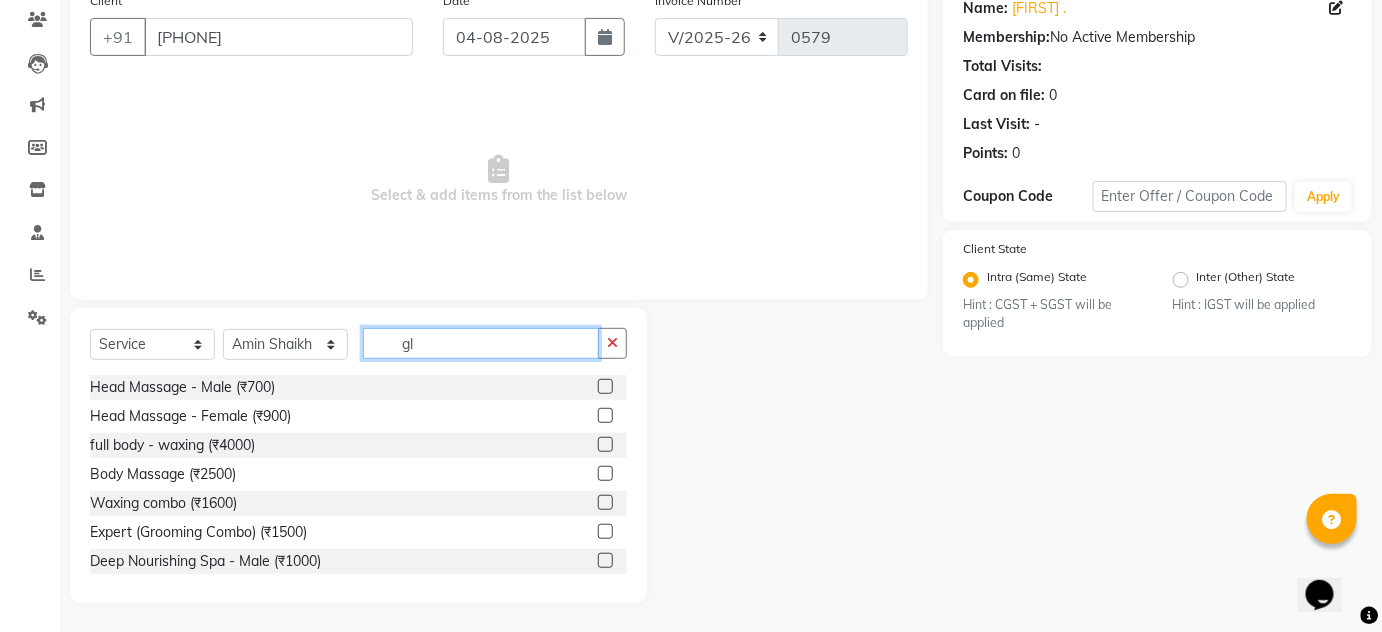scroll, scrollTop: 0, scrollLeft: 0, axis: both 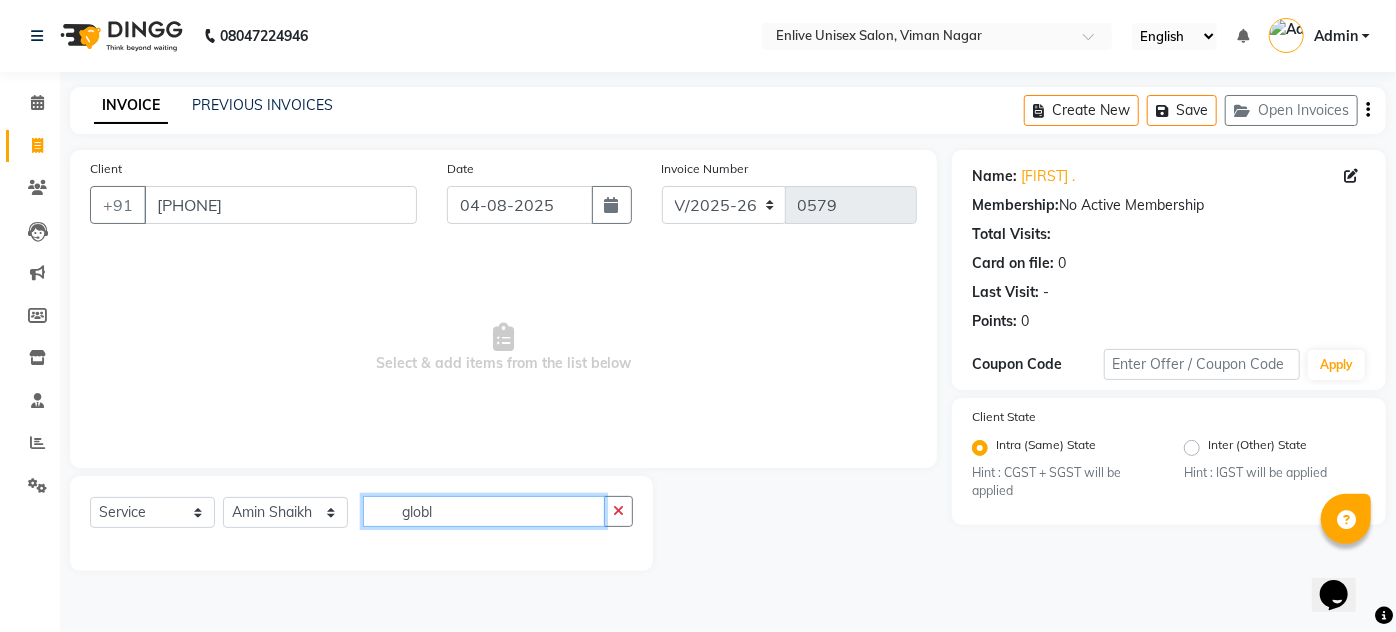 type on "globle" 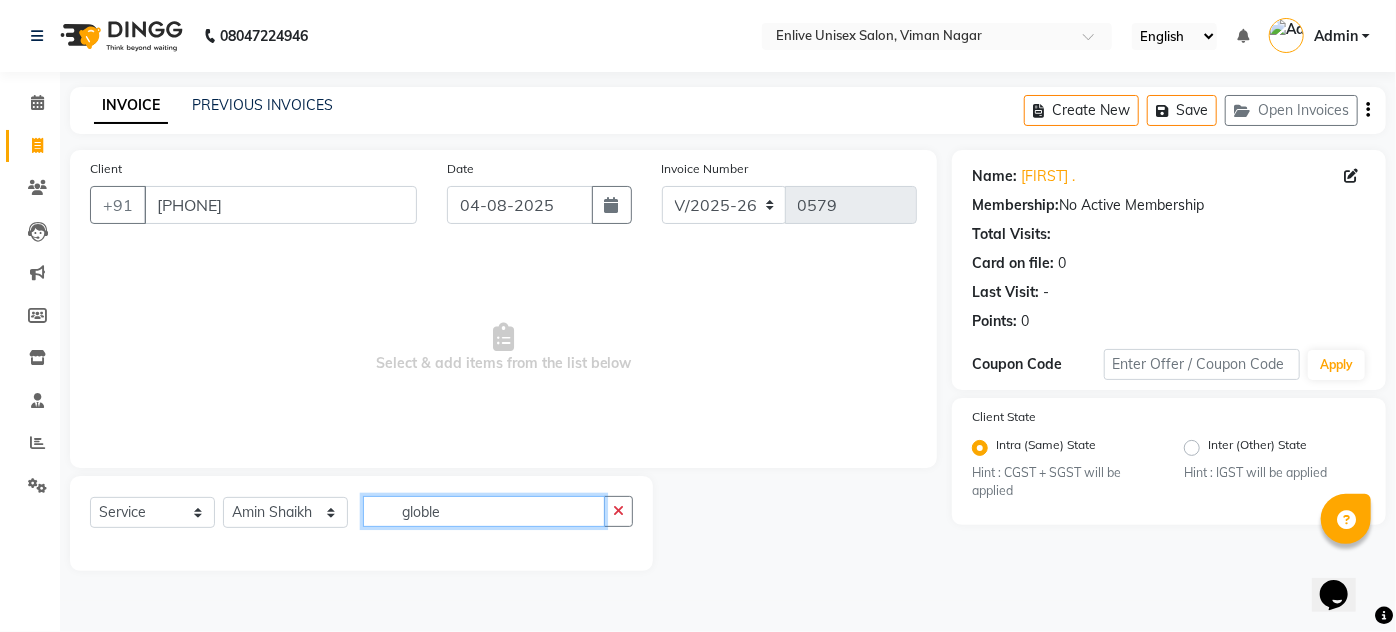 click on "globle" 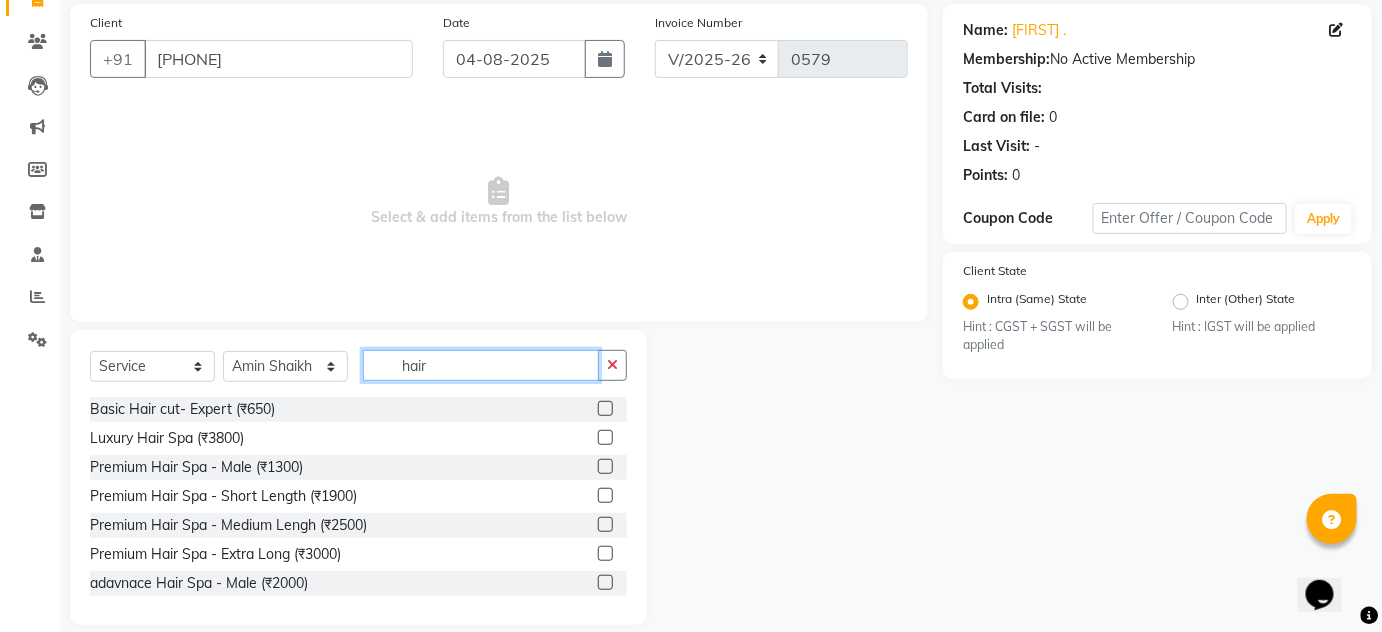 scroll, scrollTop: 168, scrollLeft: 0, axis: vertical 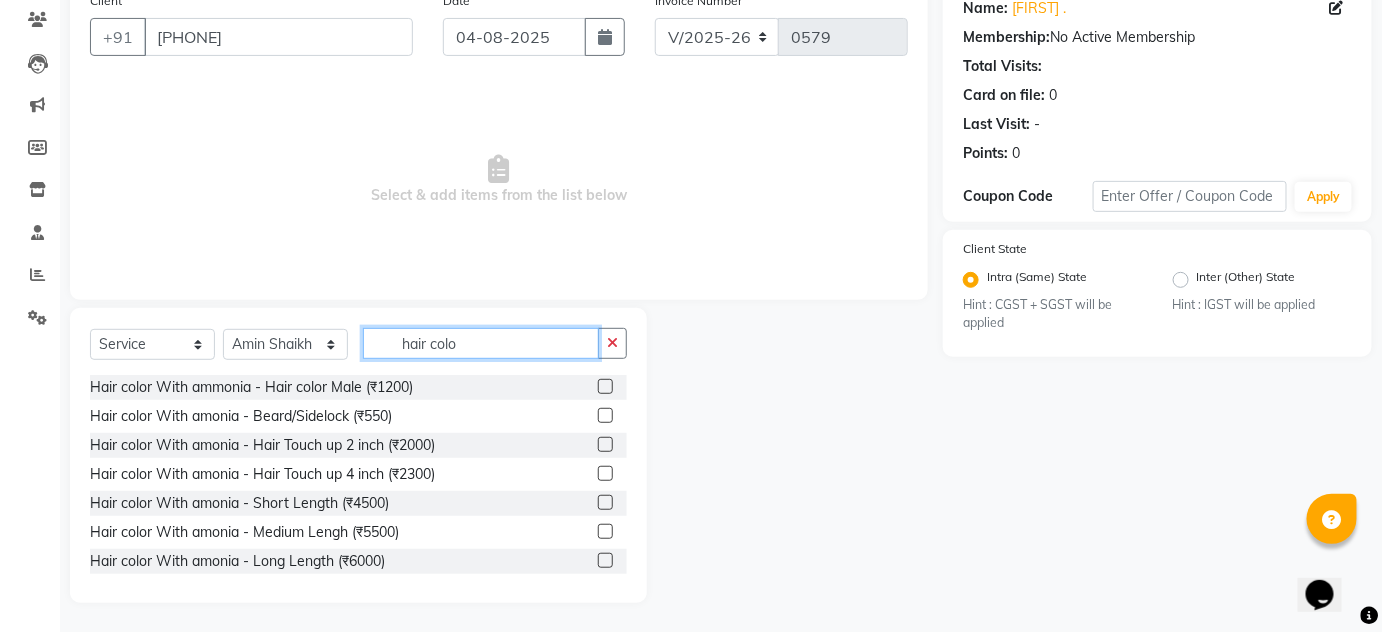 type on "hair color" 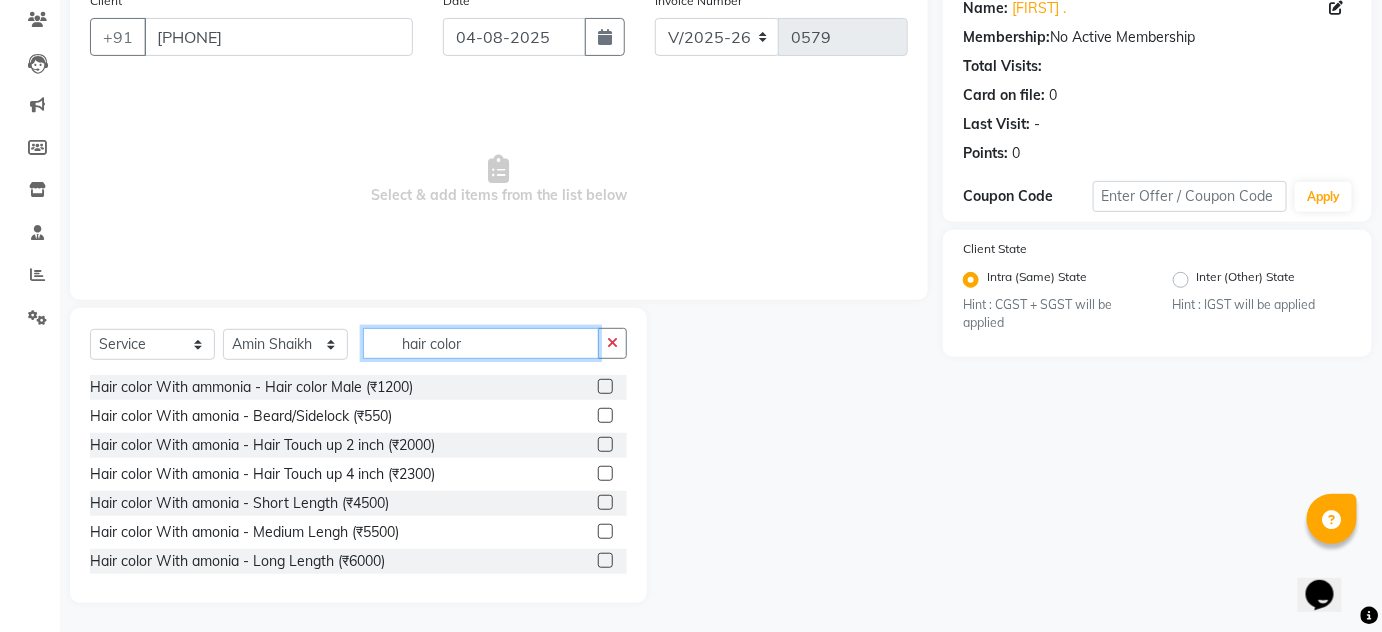 click on "hair color" 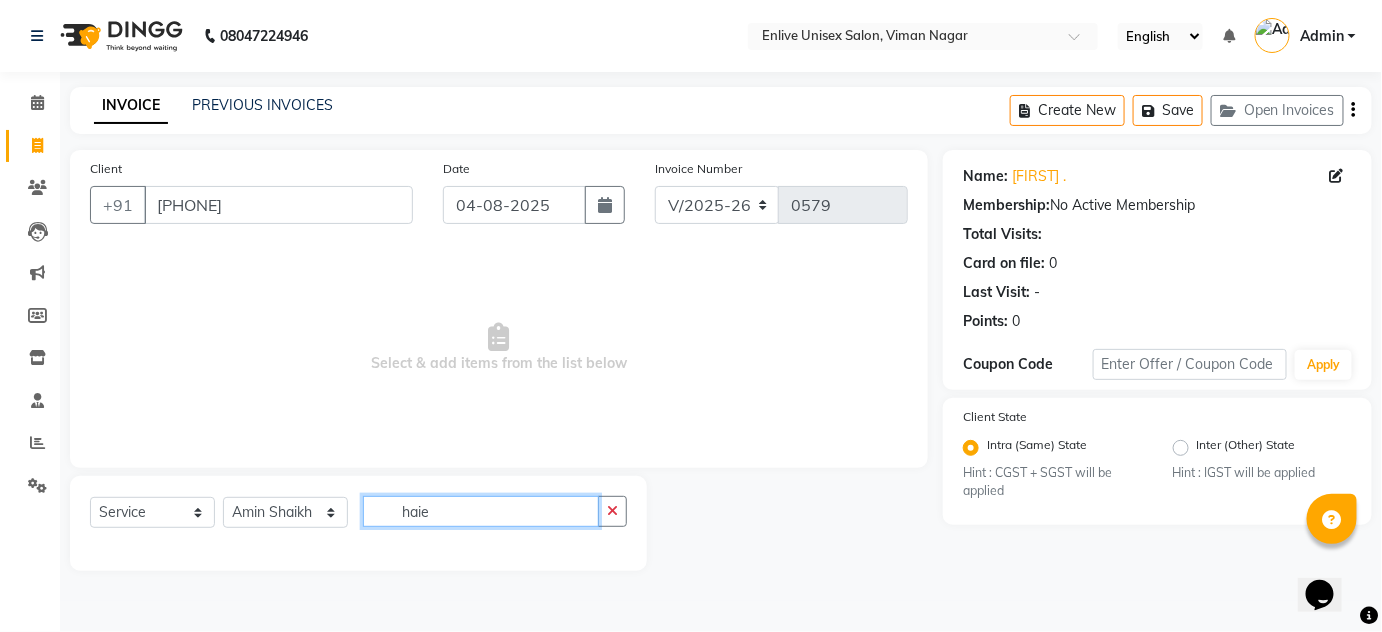scroll, scrollTop: 0, scrollLeft: 0, axis: both 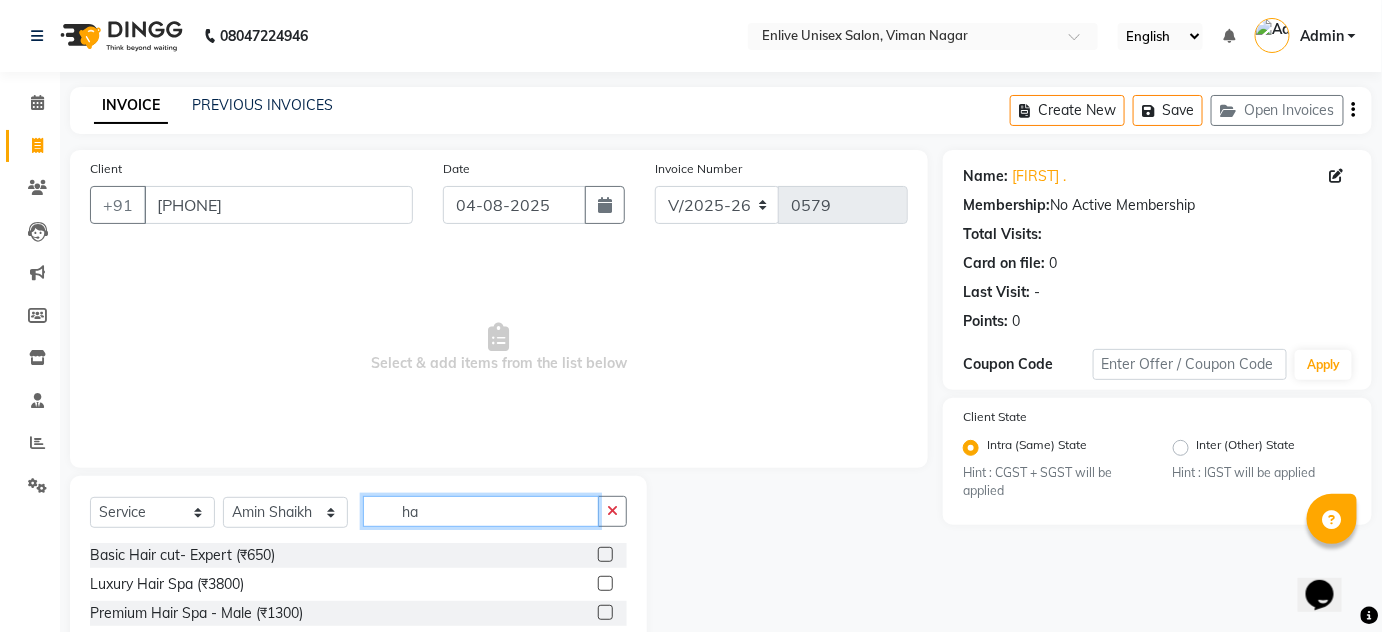 type on "h" 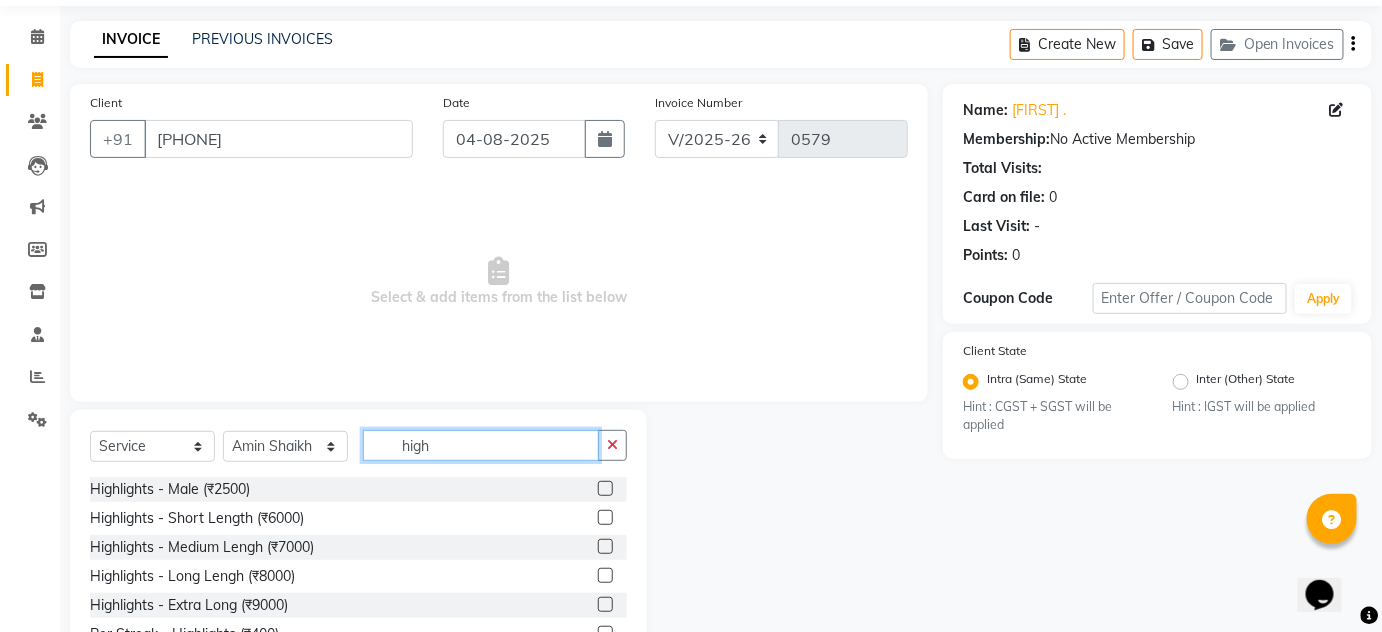 scroll, scrollTop: 142, scrollLeft: 0, axis: vertical 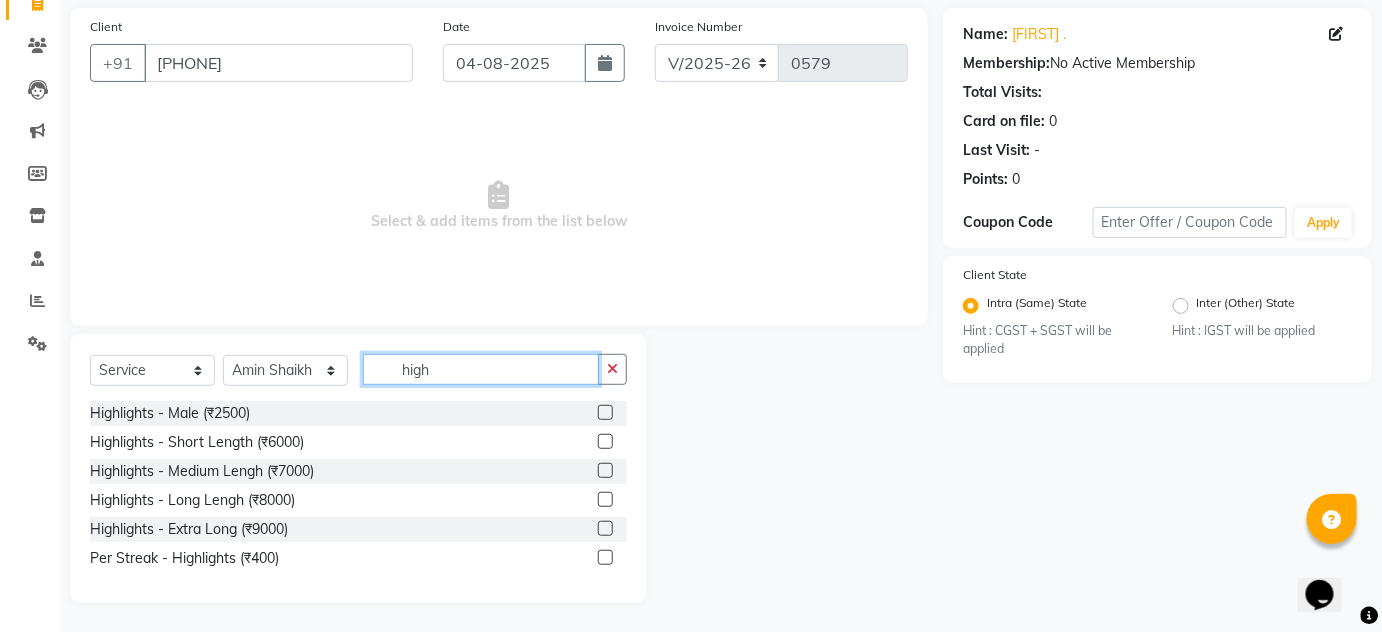 type on "high" 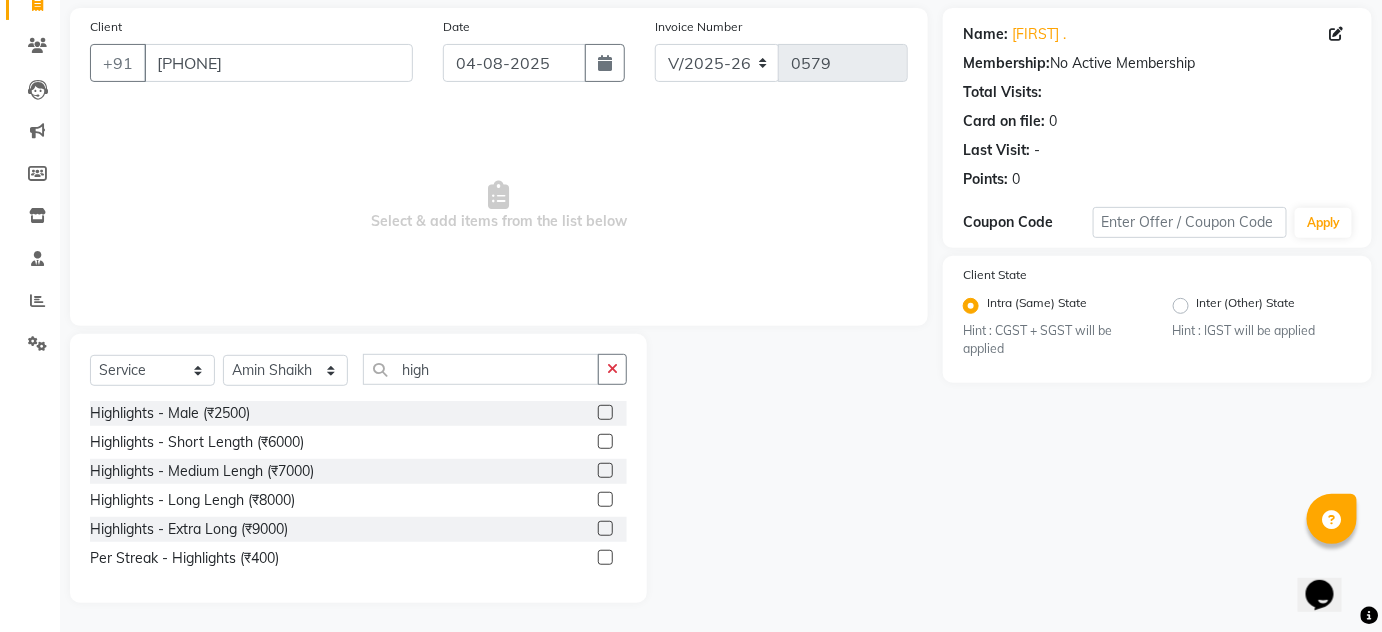 click 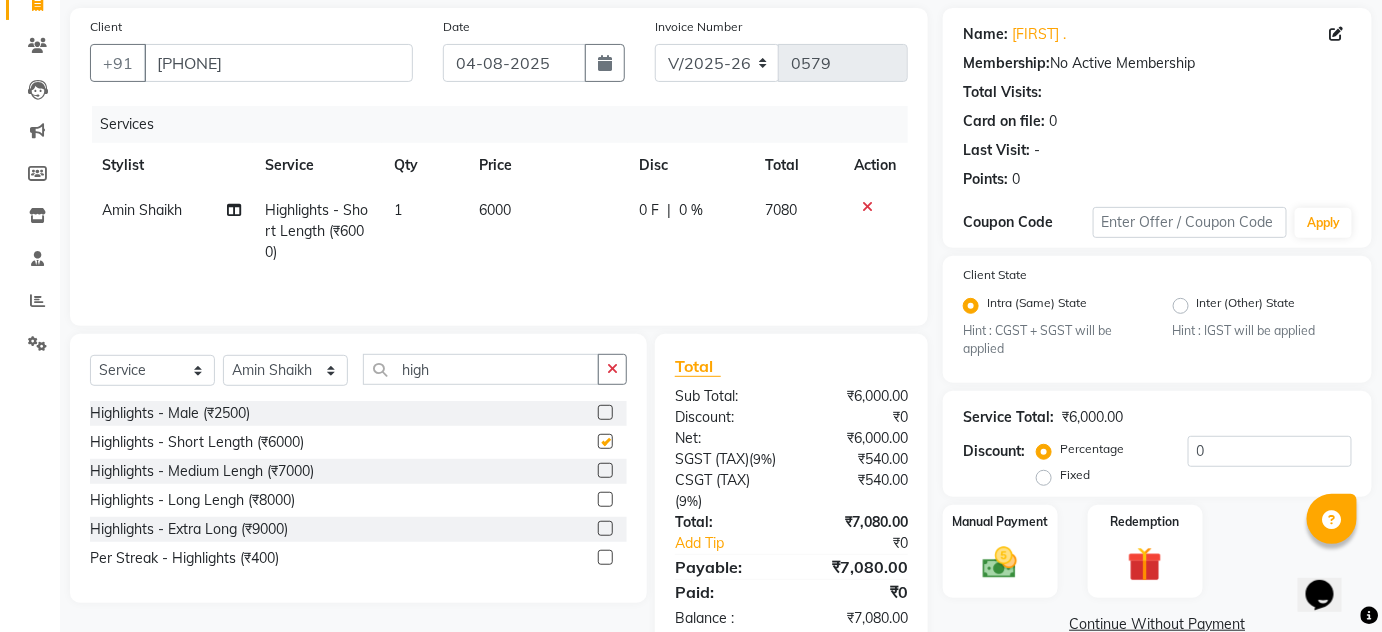 checkbox on "false" 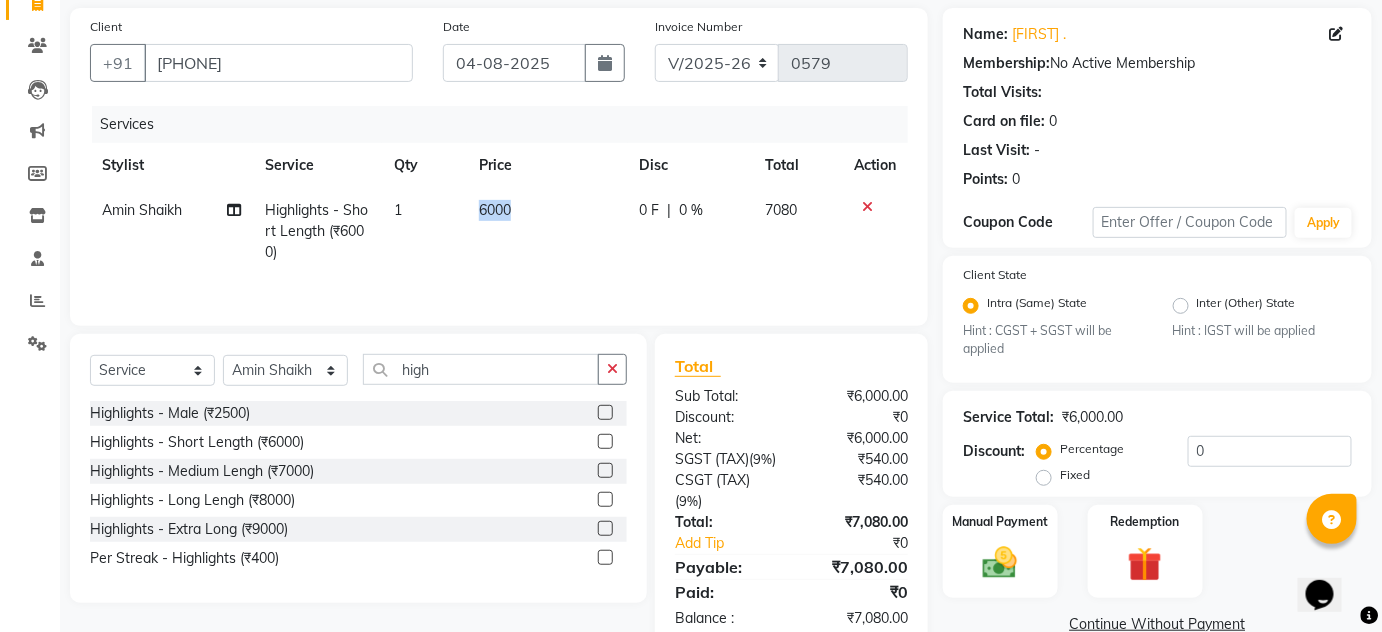drag, startPoint x: 512, startPoint y: 212, endPoint x: 466, endPoint y: 223, distance: 47.296936 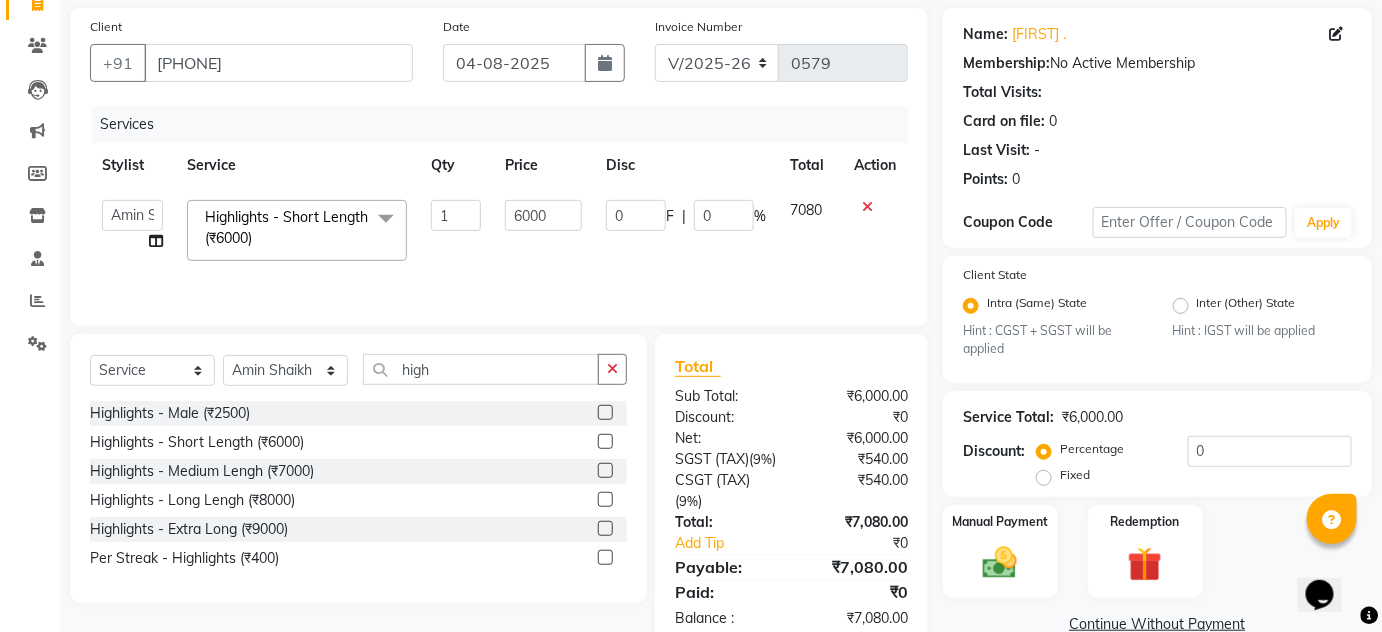 click on "6000" 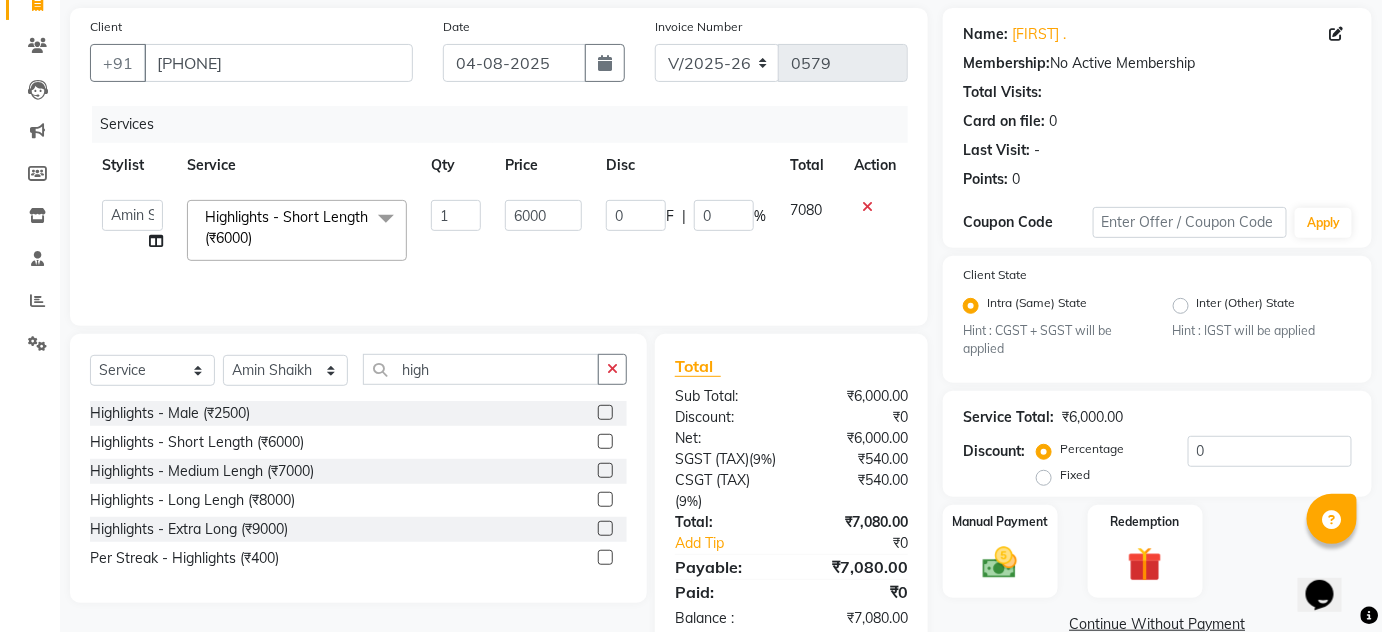 click on "Services" 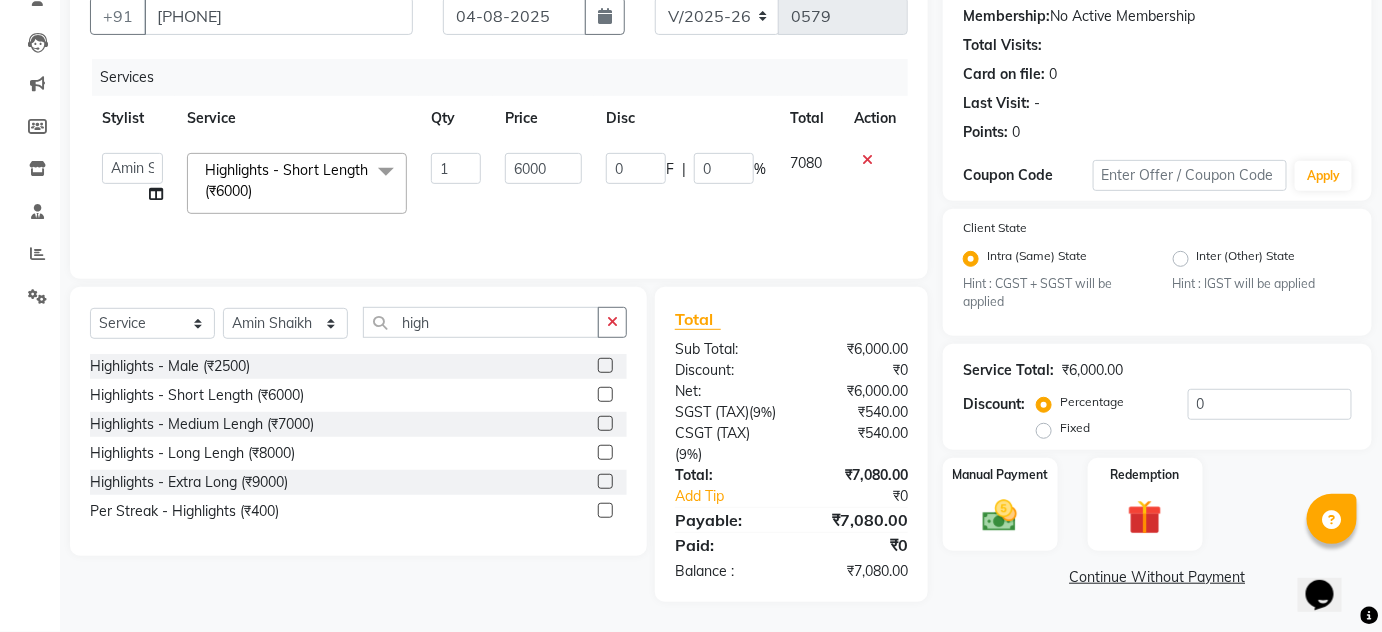 scroll, scrollTop: 209, scrollLeft: 0, axis: vertical 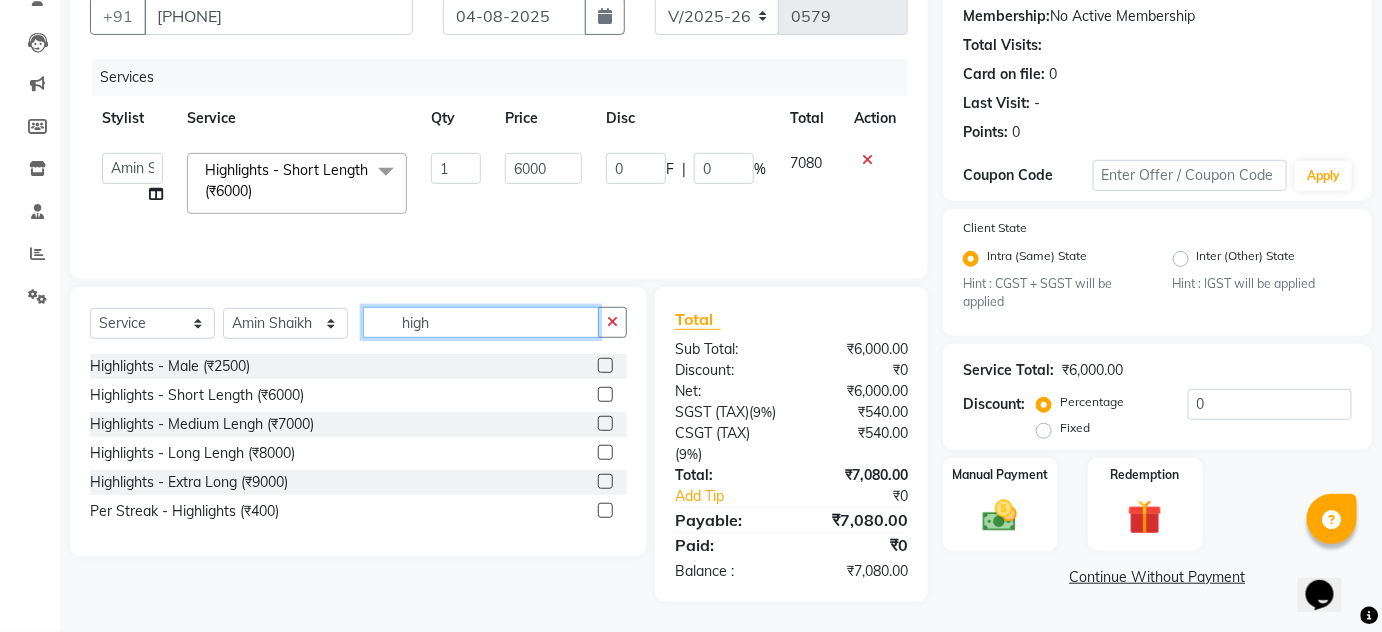 click on "high" 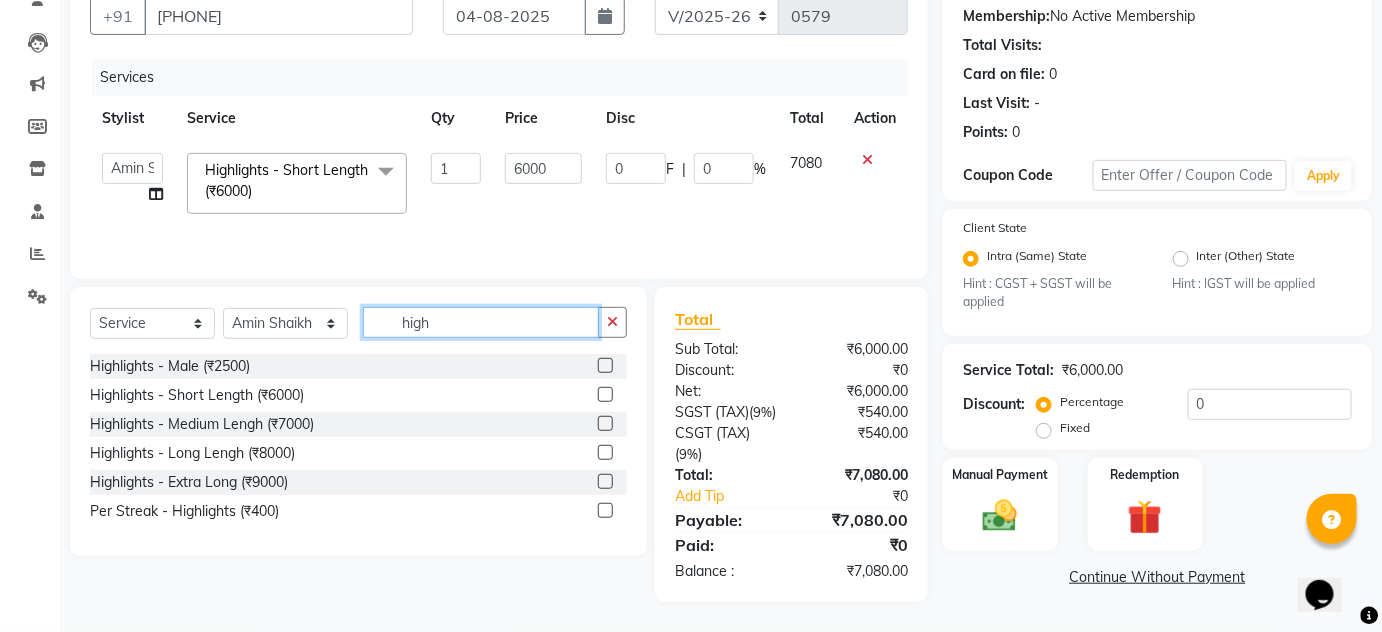 click on "high" 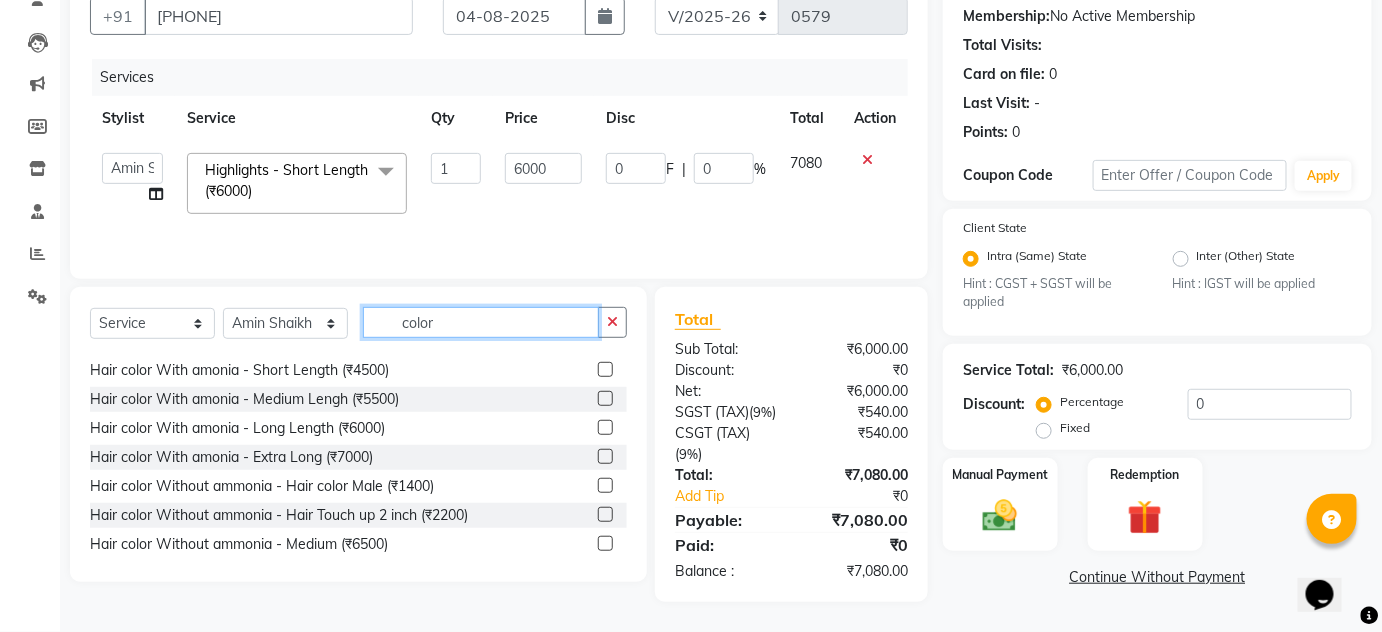 scroll, scrollTop: 181, scrollLeft: 0, axis: vertical 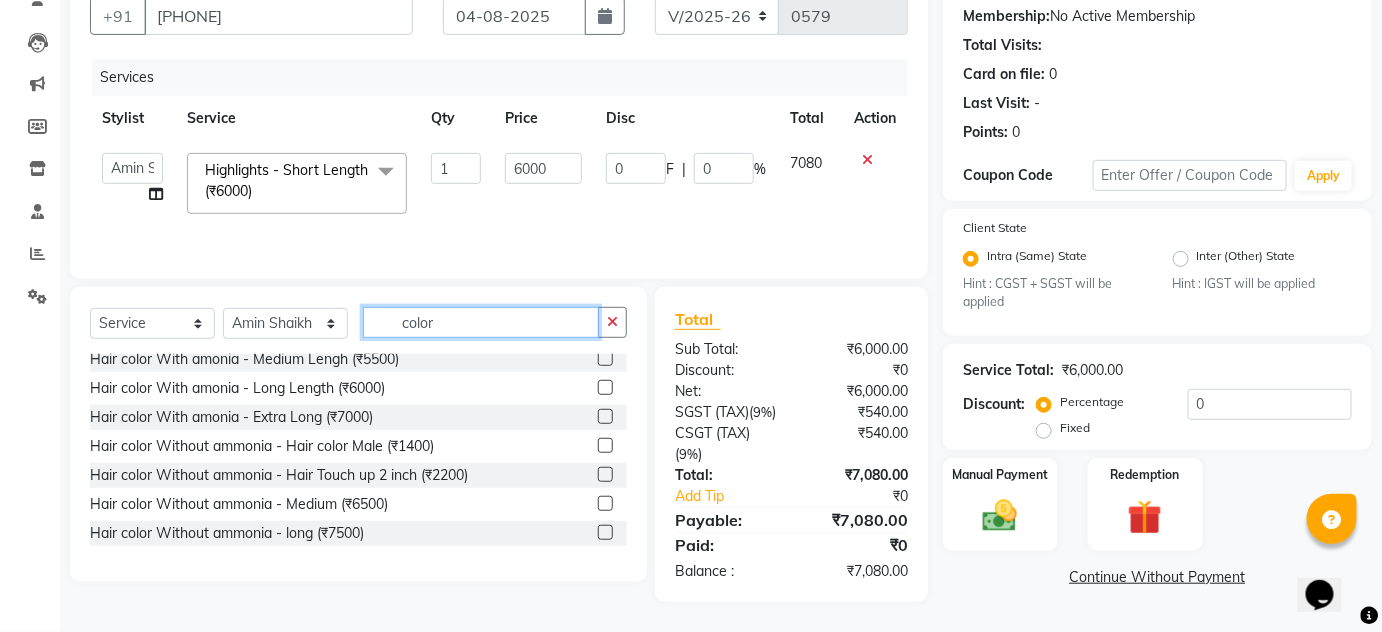 type on "color" 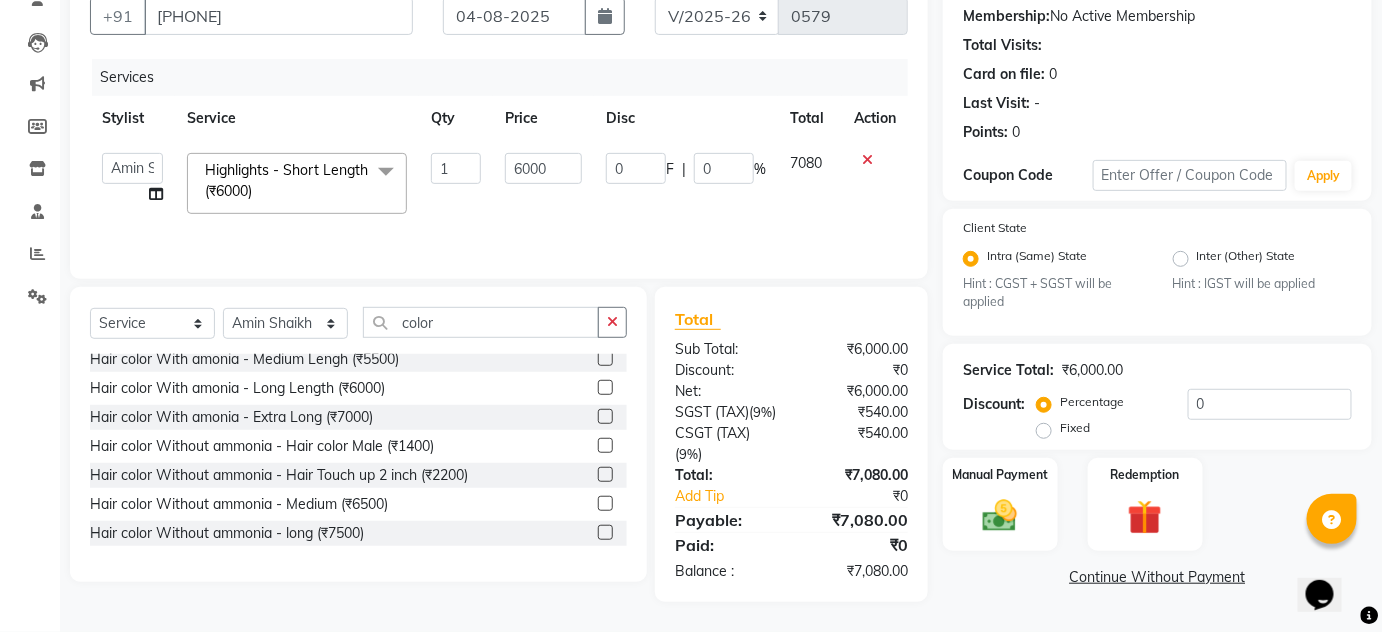 click 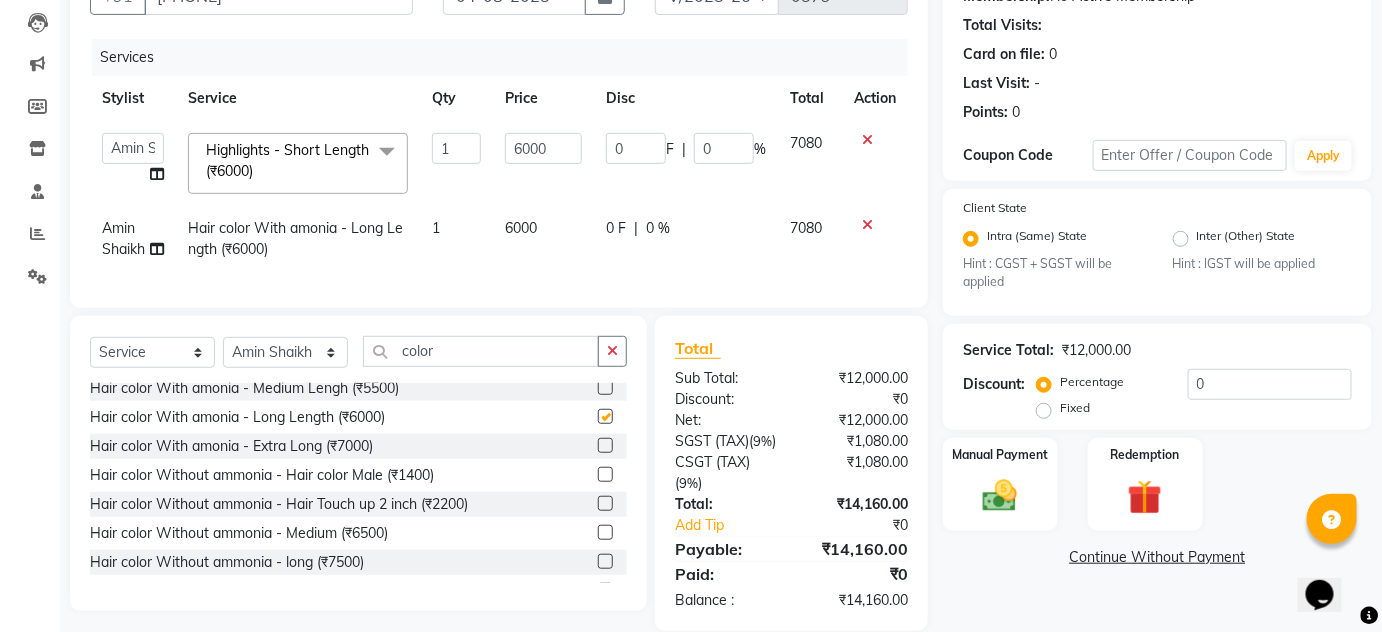checkbox on "false" 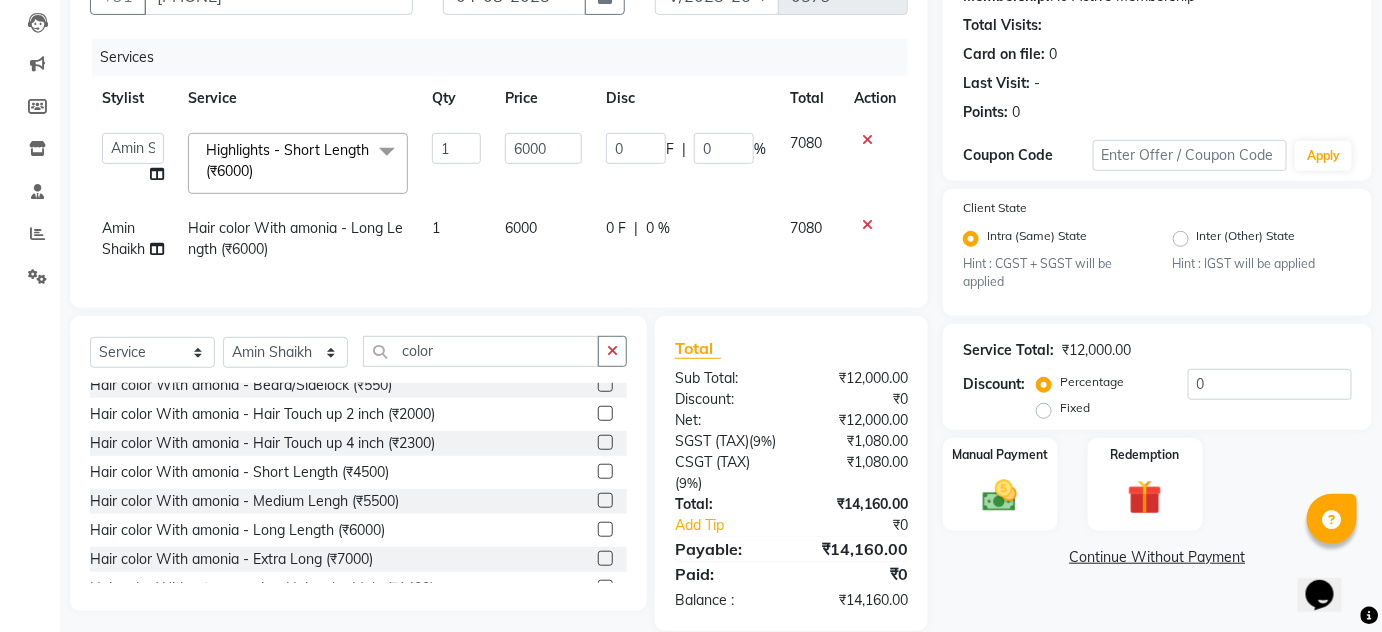 scroll, scrollTop: 0, scrollLeft: 0, axis: both 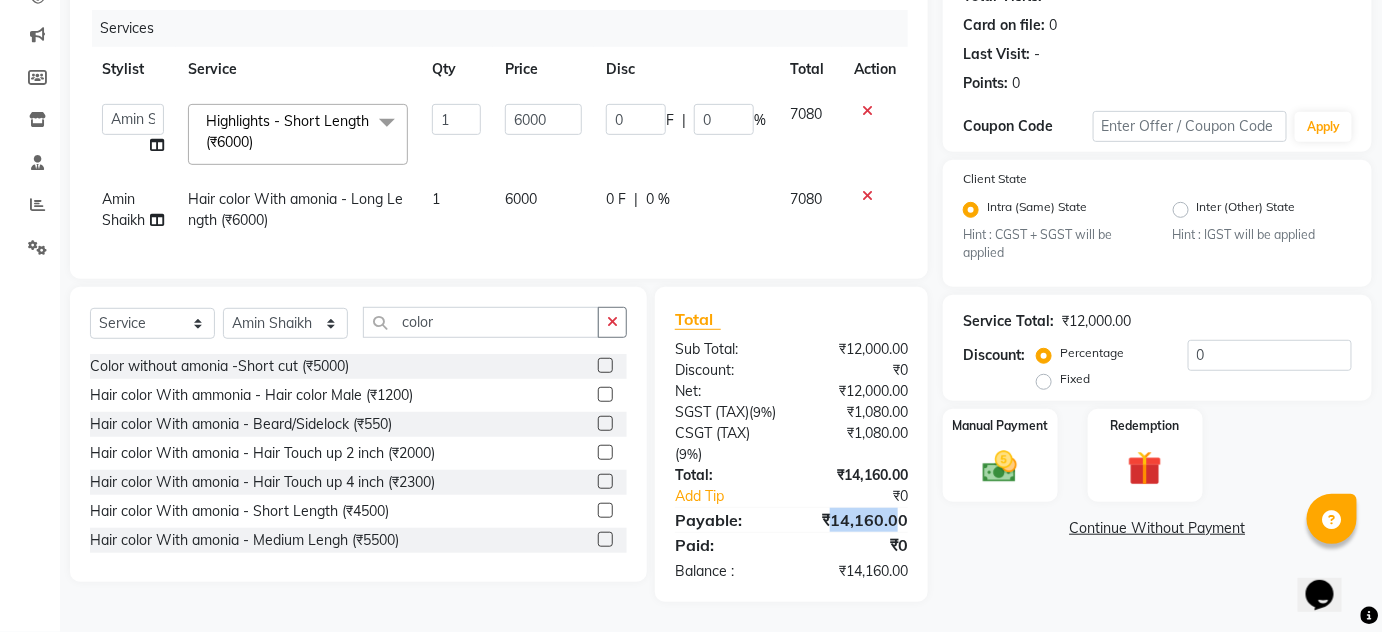 drag, startPoint x: 835, startPoint y: 516, endPoint x: 898, endPoint y: 524, distance: 63.505905 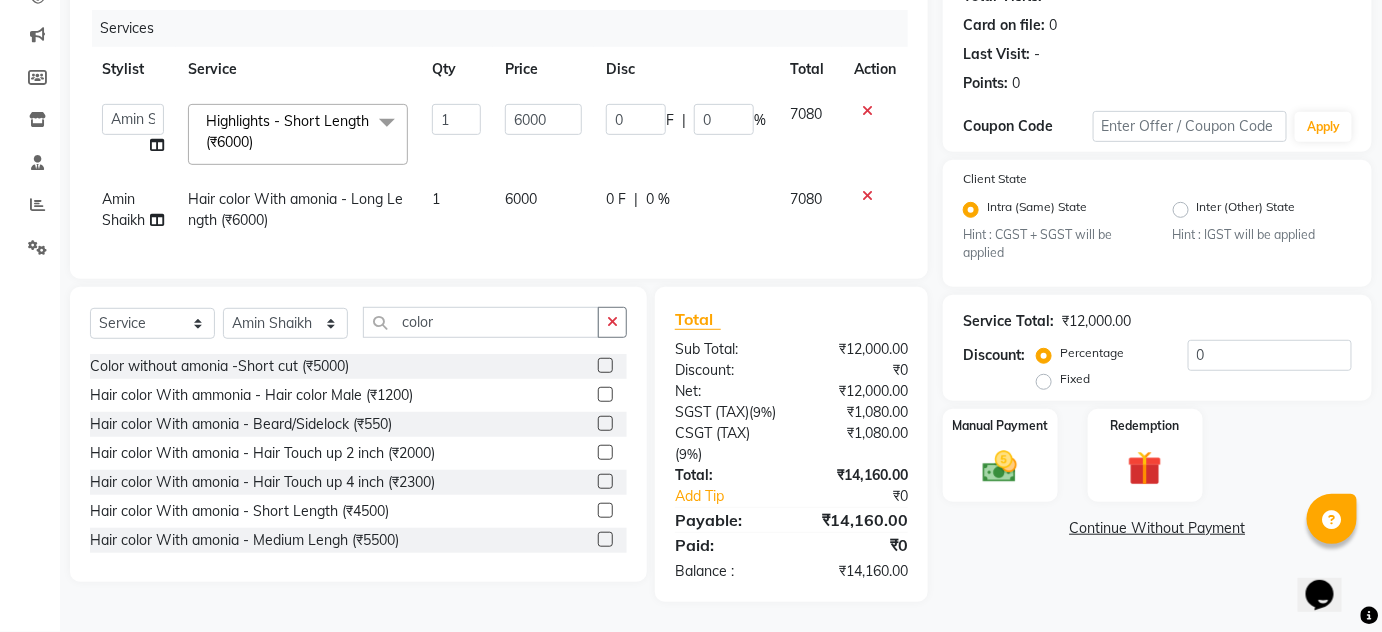 click on "Name: [FIRST] . Membership:  No Active Membership  Total Visits:   Card on file:  0 Last Visit:   - Points:   0  Coupon Code Apply Client State Intra (Same) State Hint : CGST + SGST will be applied Inter (Other) State Hint : IGST will be applied Service Total:  ₹12,000.00  Discount:  Percentage   Fixed  0 Manual Payment Redemption  Continue Without Payment" 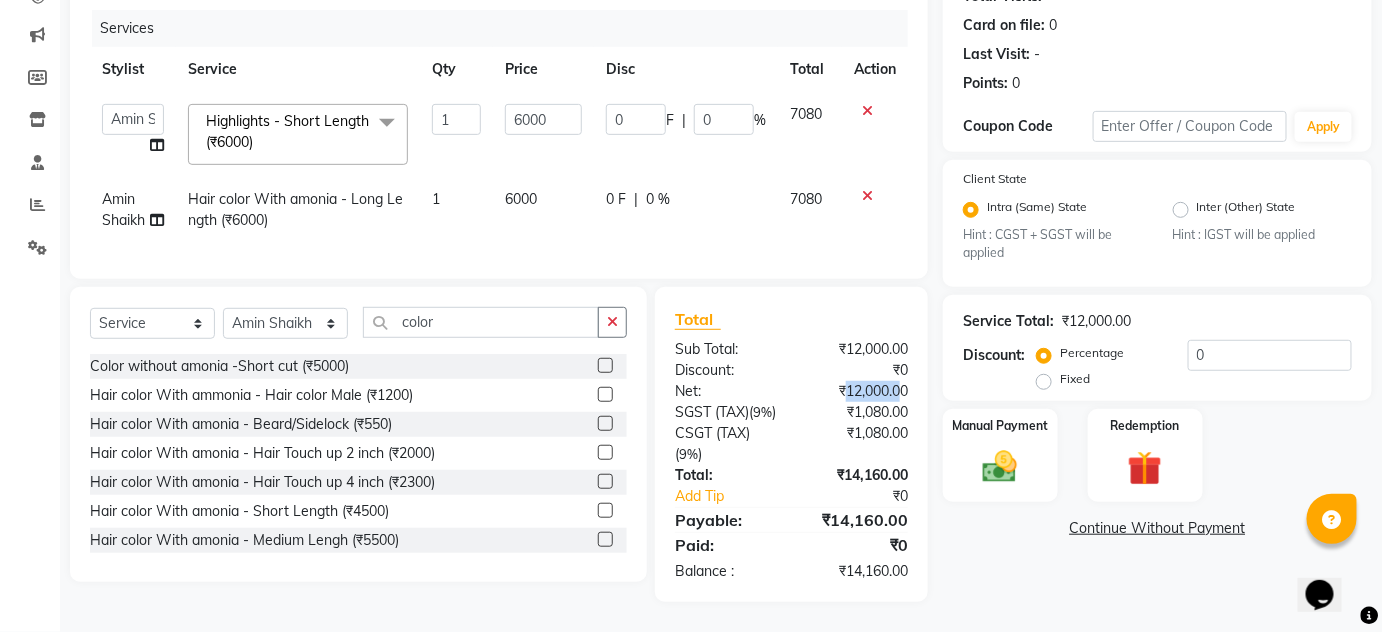 drag, startPoint x: 840, startPoint y: 372, endPoint x: 897, endPoint y: 369, distance: 57.07889 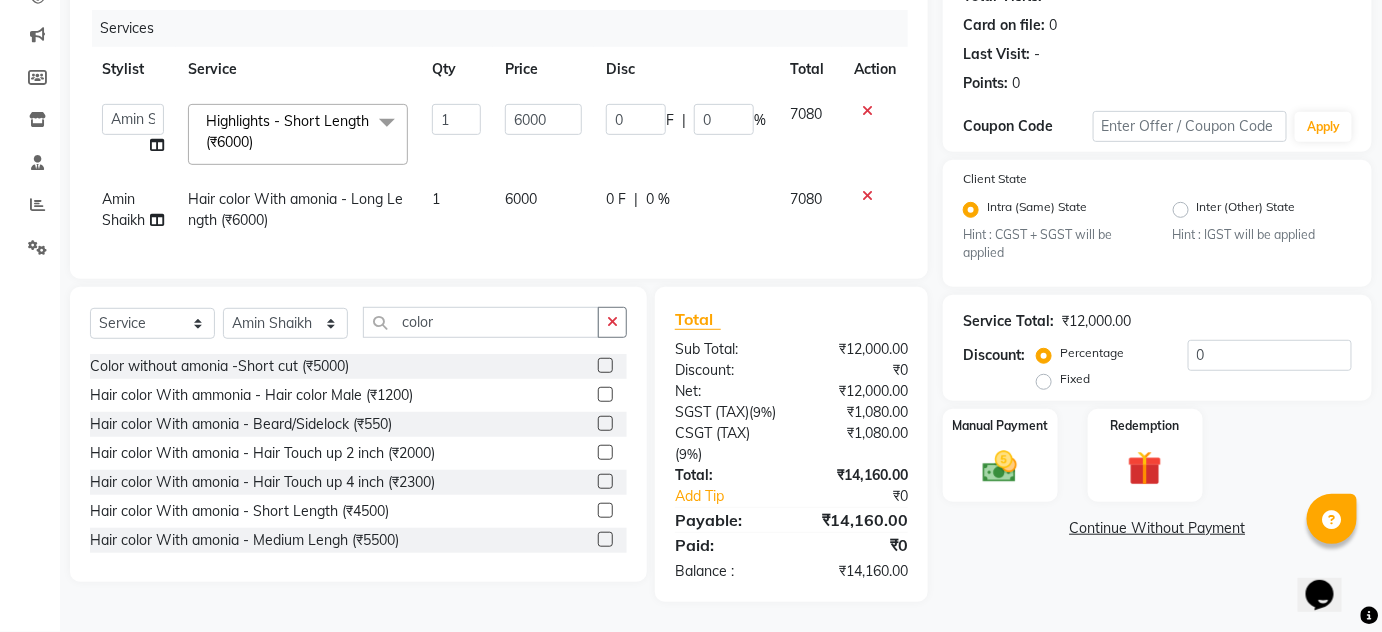 click on "Name: [FIRST] . Membership:  No Active Membership  Total Visits:   Card on file:  0 Last Visit:   - Points:   0  Coupon Code Apply Client State Intra (Same) State Hint : CGST + SGST will be applied Inter (Other) State Hint : IGST will be applied Service Total:  ₹12,000.00  Discount:  Percentage   Fixed  0 Manual Payment Redemption  Continue Without Payment" 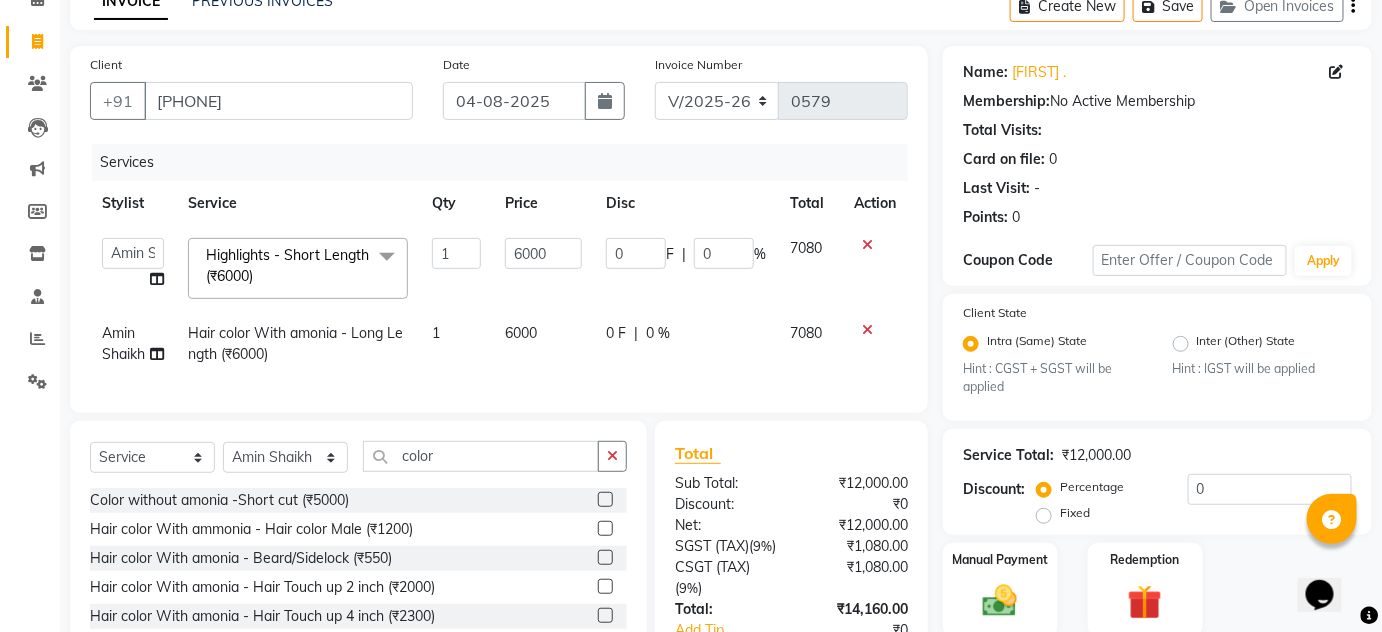scroll, scrollTop: 271, scrollLeft: 0, axis: vertical 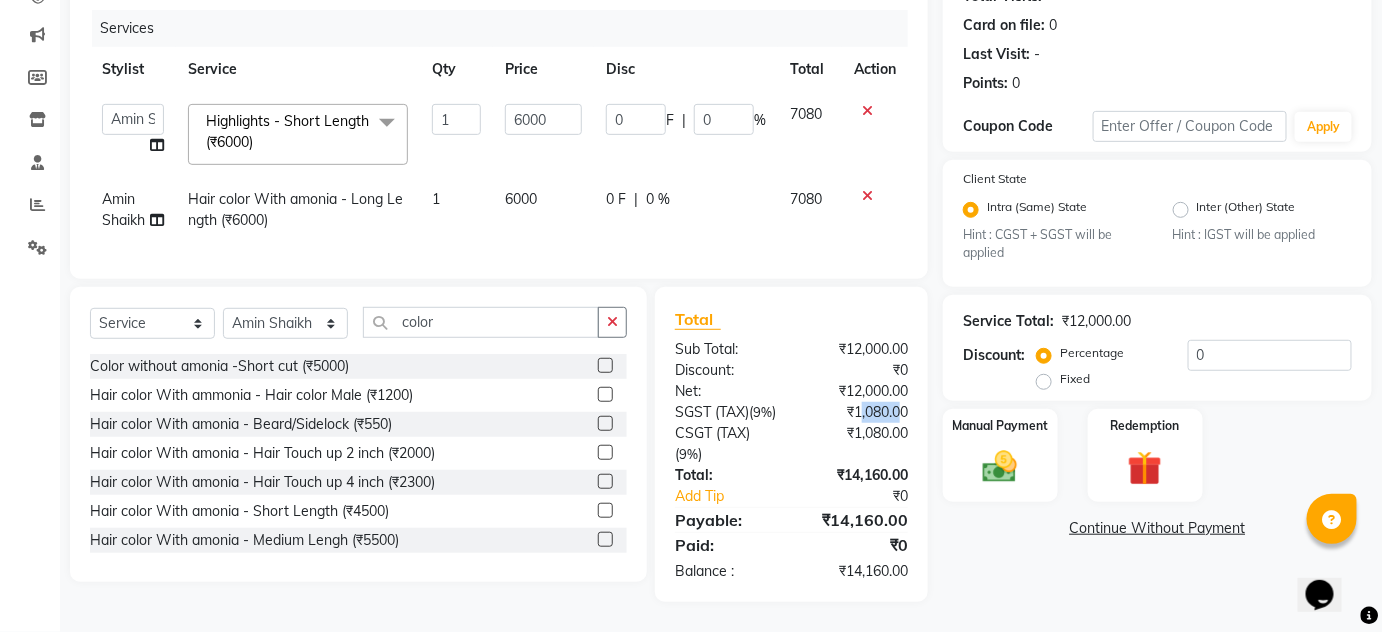 drag, startPoint x: 859, startPoint y: 381, endPoint x: 901, endPoint y: 383, distance: 42.047592 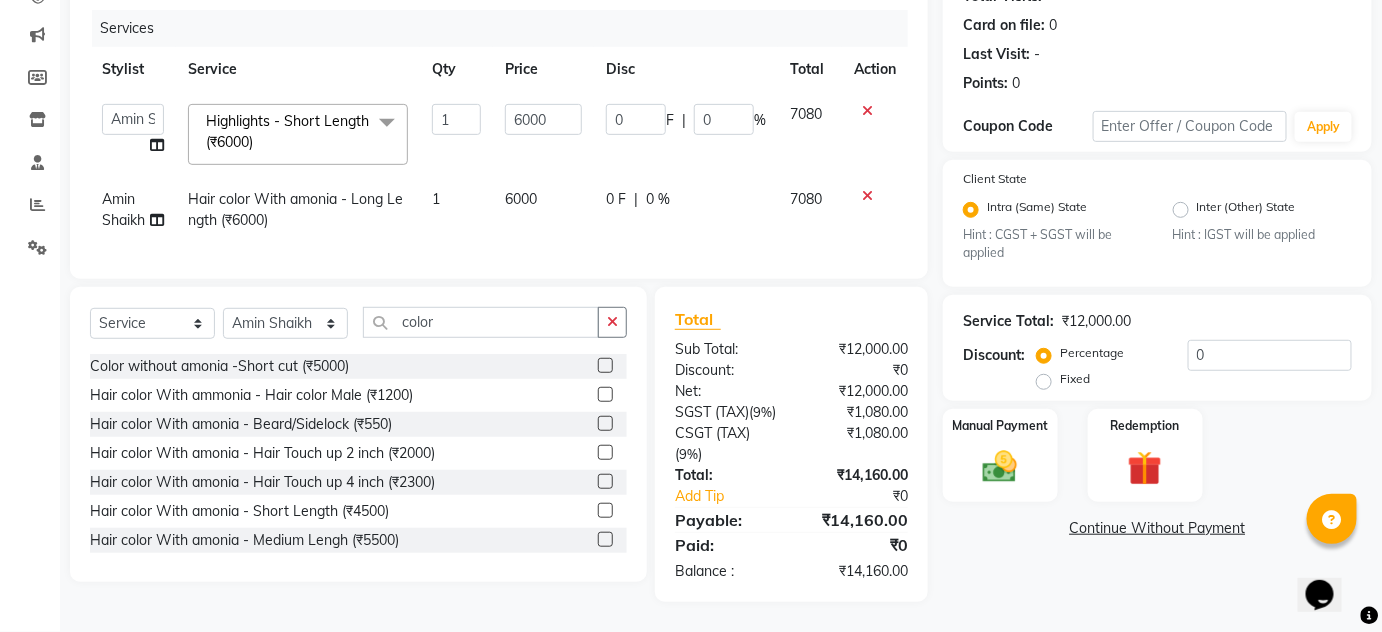 click on "Continue Without Payment" 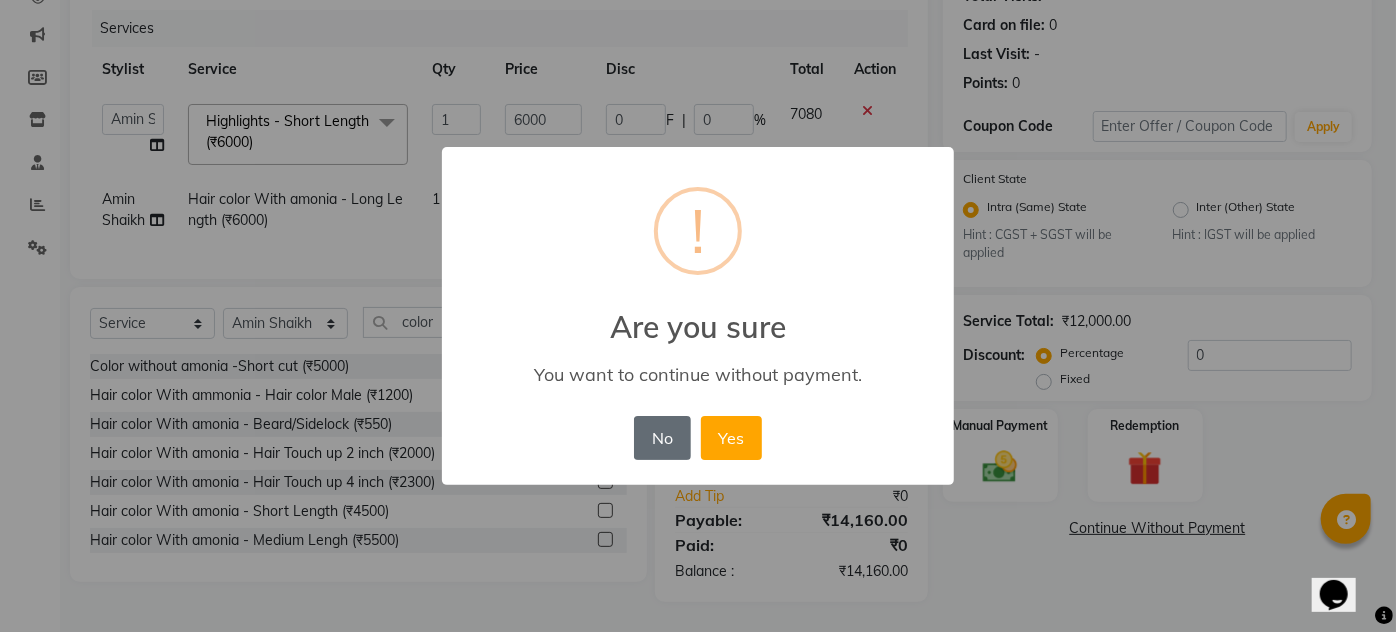 click on "No" at bounding box center [662, 438] 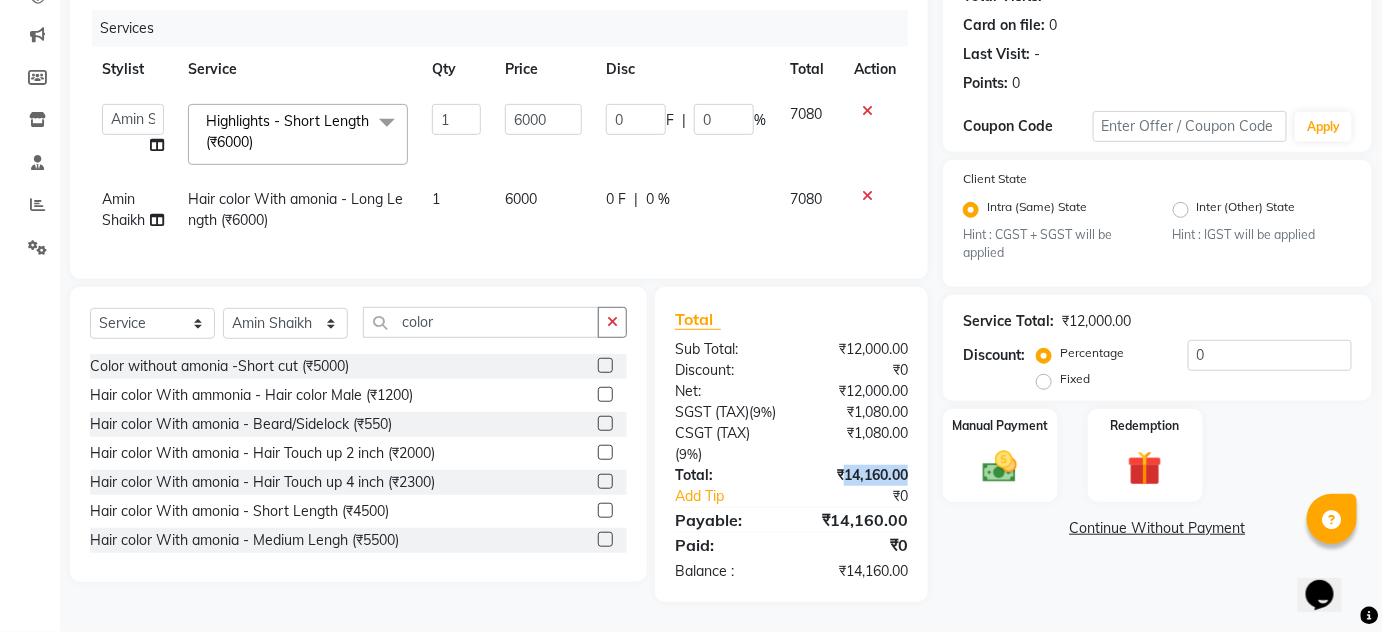 drag, startPoint x: 845, startPoint y: 475, endPoint x: 930, endPoint y: 477, distance: 85.02353 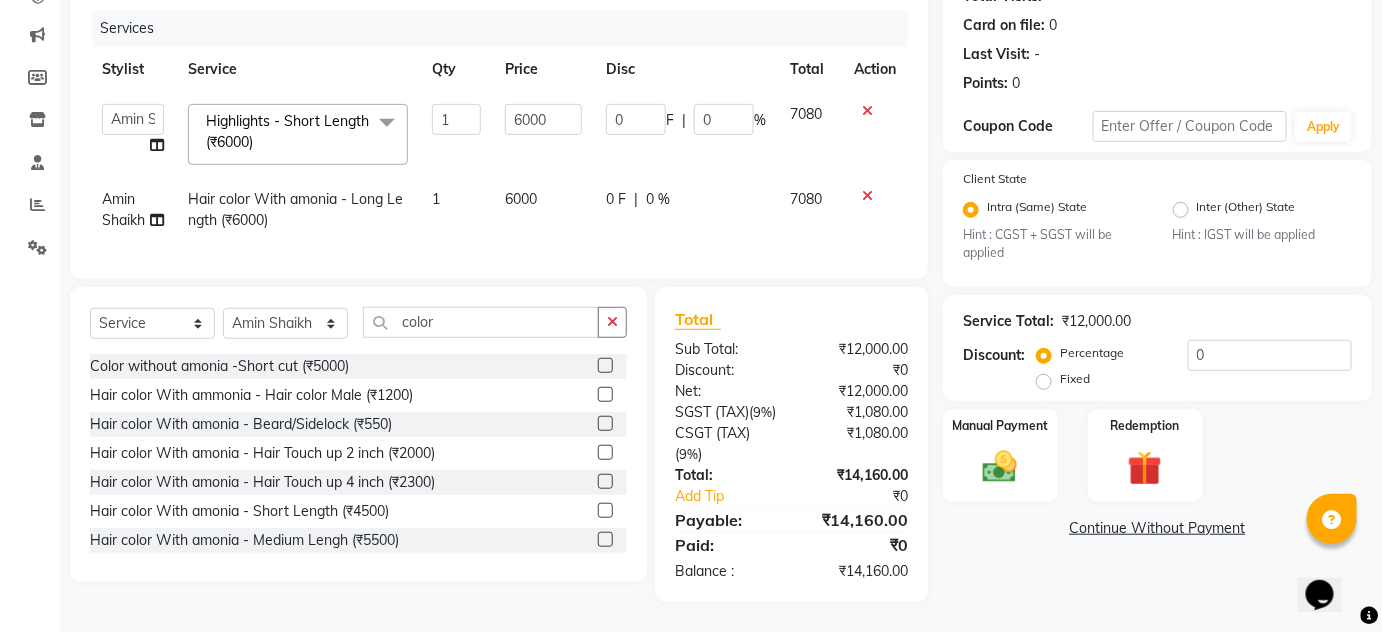 click on "Name: [FIRST] . Membership:  No Active Membership  Total Visits:   Card on file:  0 Last Visit:   - Points:   0  Coupon Code Apply Client State Intra (Same) State Hint : CGST + SGST will be applied Inter (Other) State Hint : IGST will be applied Service Total:  ₹12,000.00  Discount:  Percentage   Fixed  0 Manual Payment Redemption  Continue Without Payment" 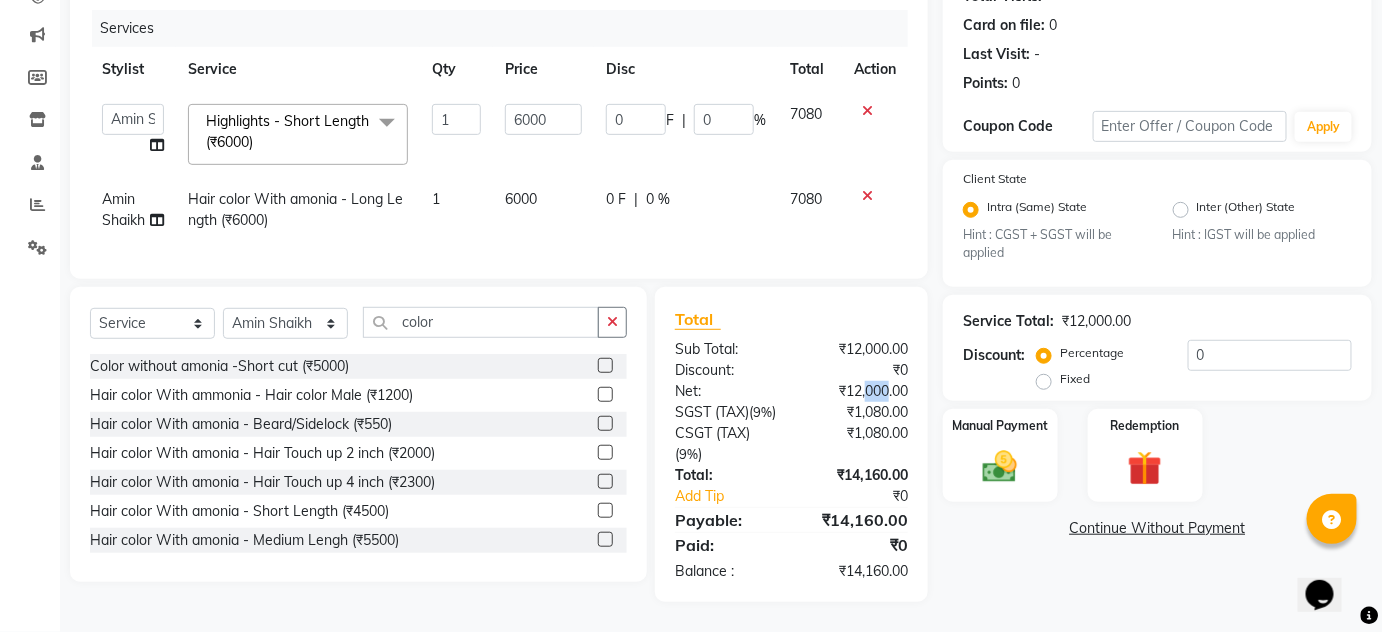 drag, startPoint x: 888, startPoint y: 370, endPoint x: 861, endPoint y: 372, distance: 27.073973 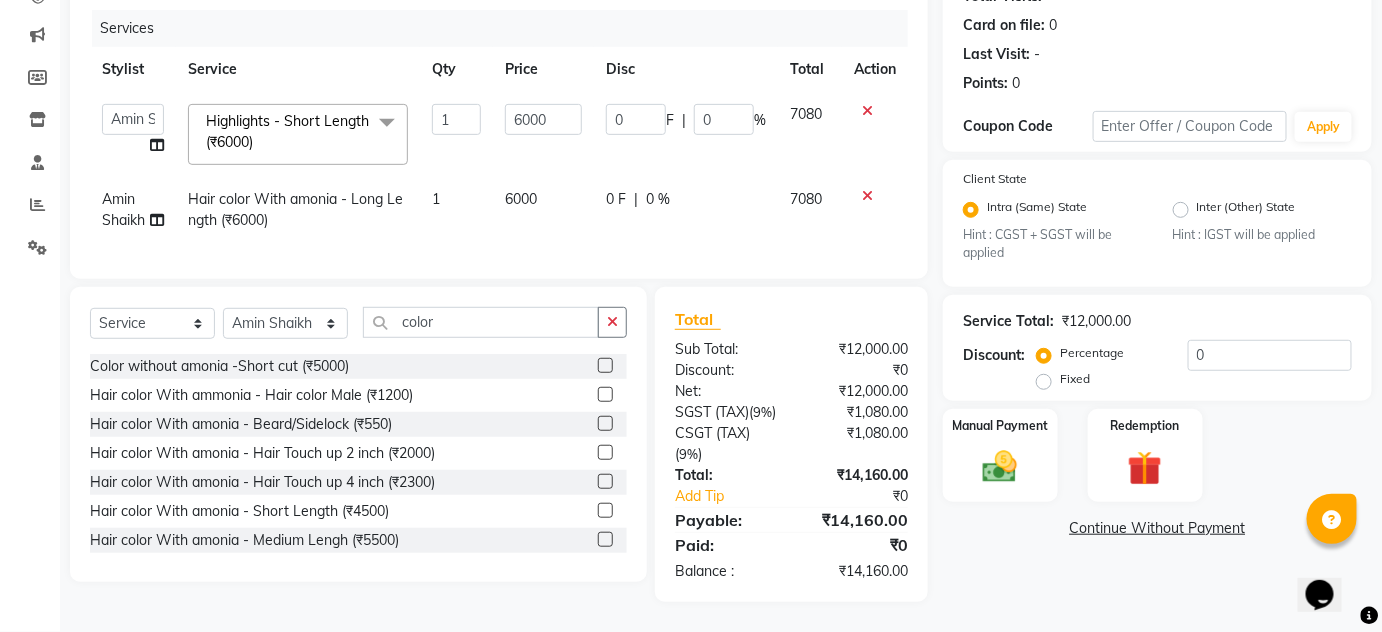 click on "Name: [FIRST] . Membership:  No Active Membership  Total Visits:   Card on file:  0 Last Visit:   - Points:   0  Coupon Code Apply Client State Intra (Same) State Hint : CGST + SGST will be applied Inter (Other) State Hint : IGST will be applied Service Total:  ₹12,000.00  Discount:  Percentage   Fixed  0 Manual Payment Redemption  Continue Without Payment" 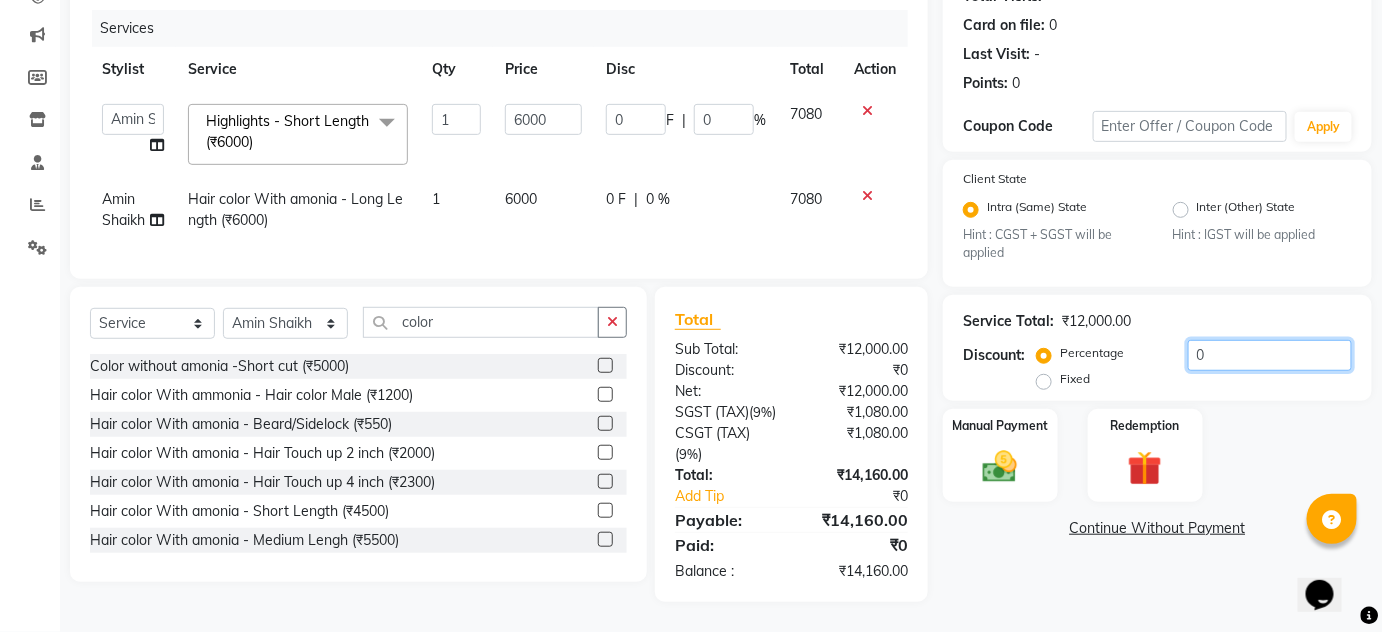 click on "0" 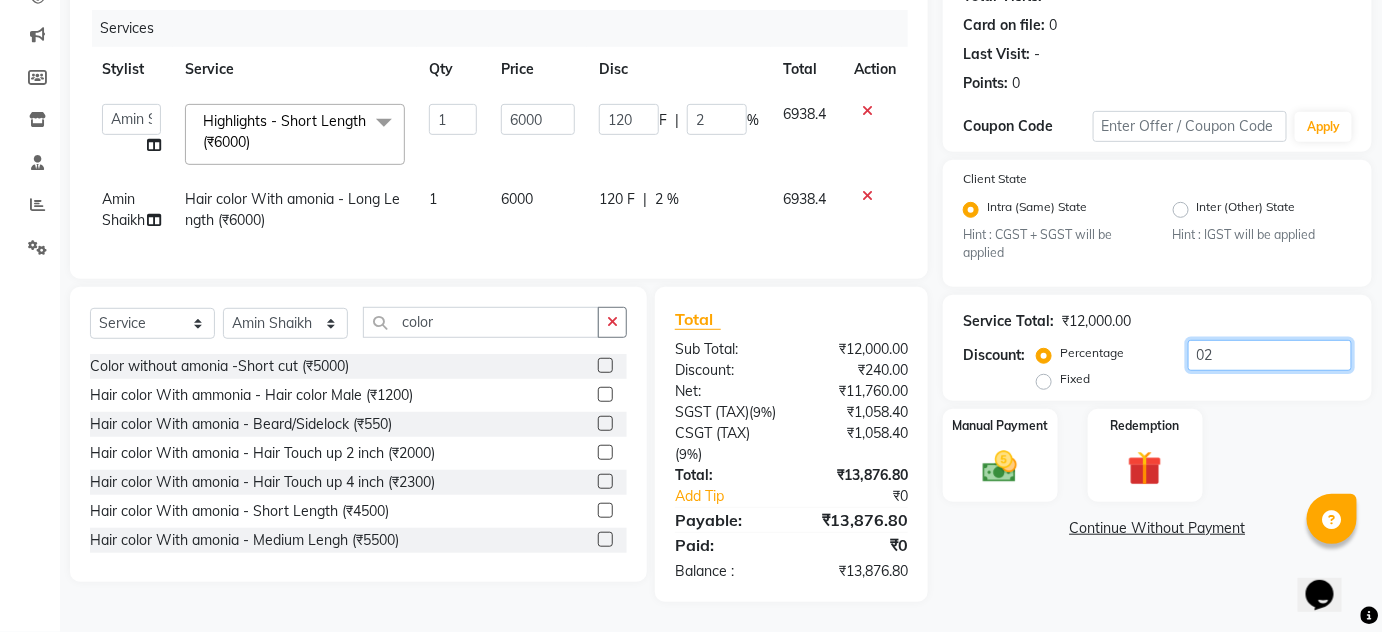 type on "020" 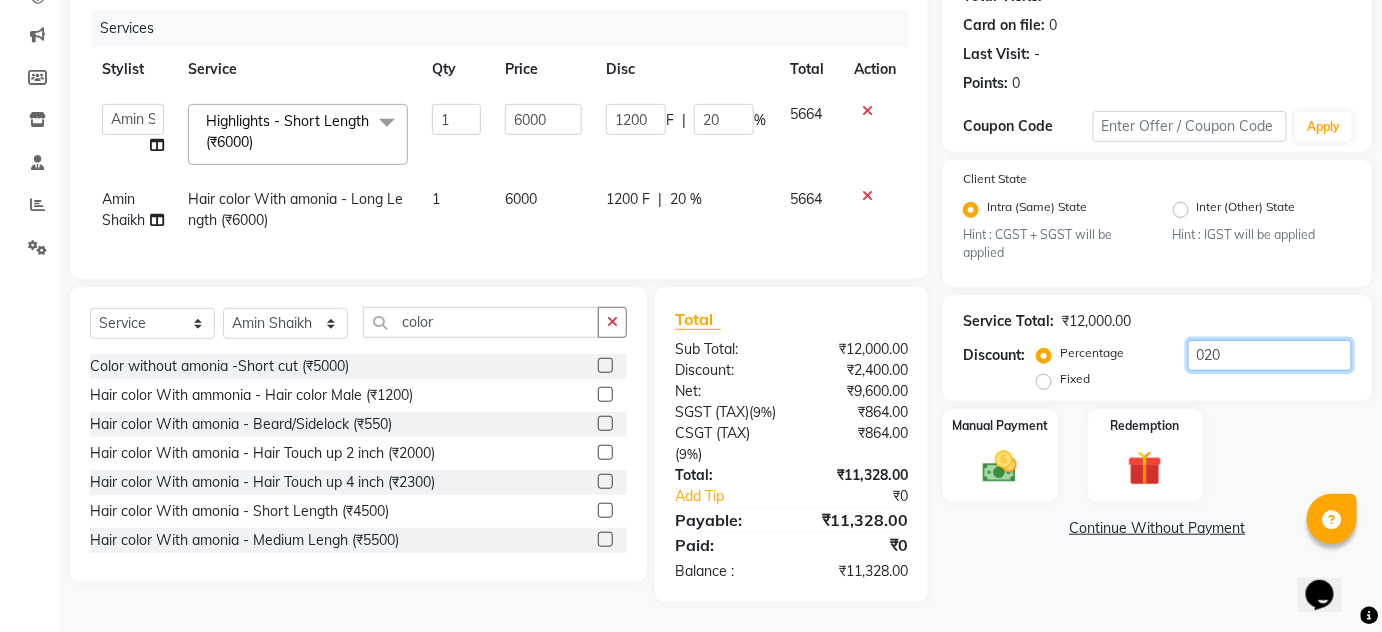 type on "020" 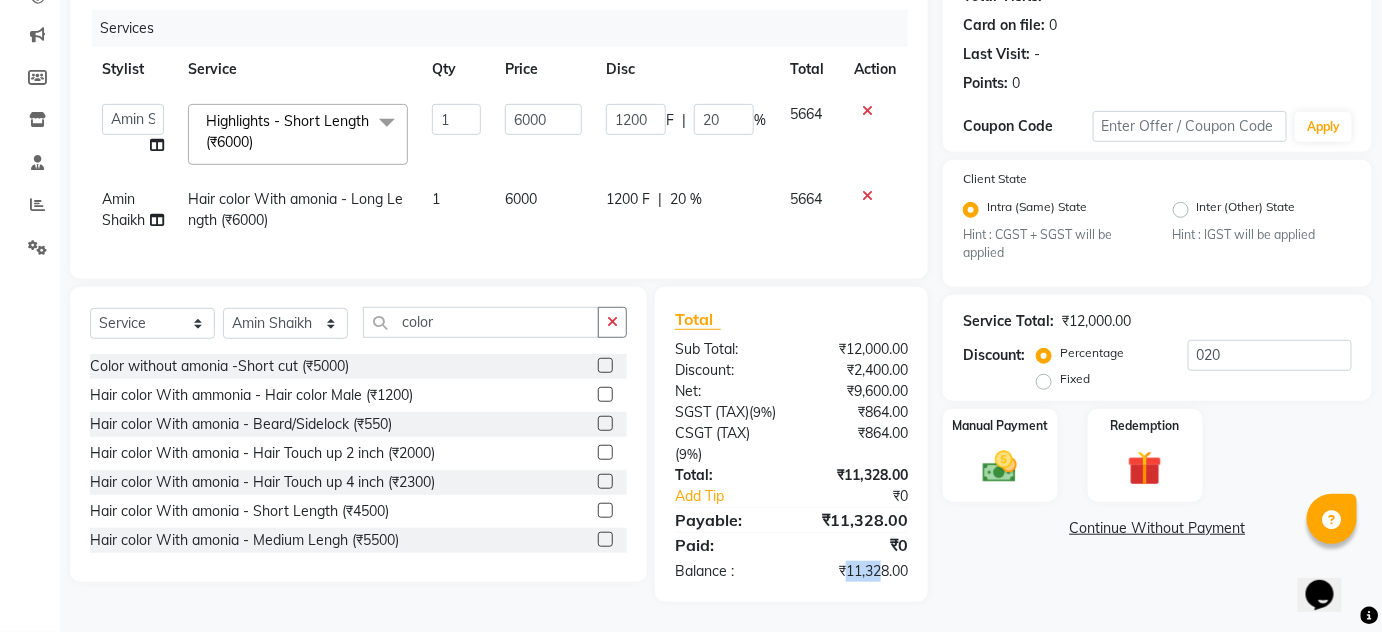 drag, startPoint x: 846, startPoint y: 572, endPoint x: 878, endPoint y: 587, distance: 35.341194 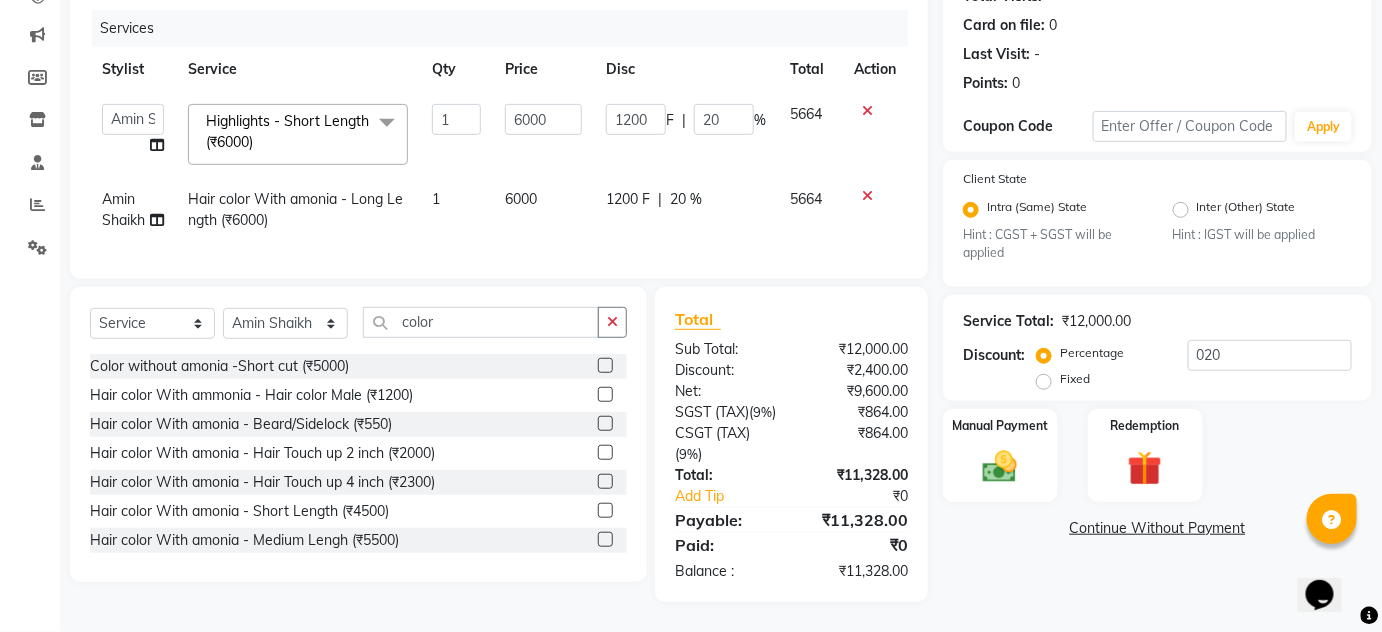click on "Name: [FIRST] . Membership:  No Active Membership  Total Visits:   Card on file:  0 Last Visit:   - Points:   0  Coupon Code Apply Client State Intra (Same) State Hint : CGST + SGST will be applied Inter (Other) State Hint : IGST will be applied Service Total:  ₹12,000.00  Discount:  Percentage   Fixed  020 Manual Payment Redemption  Continue Without Payment" 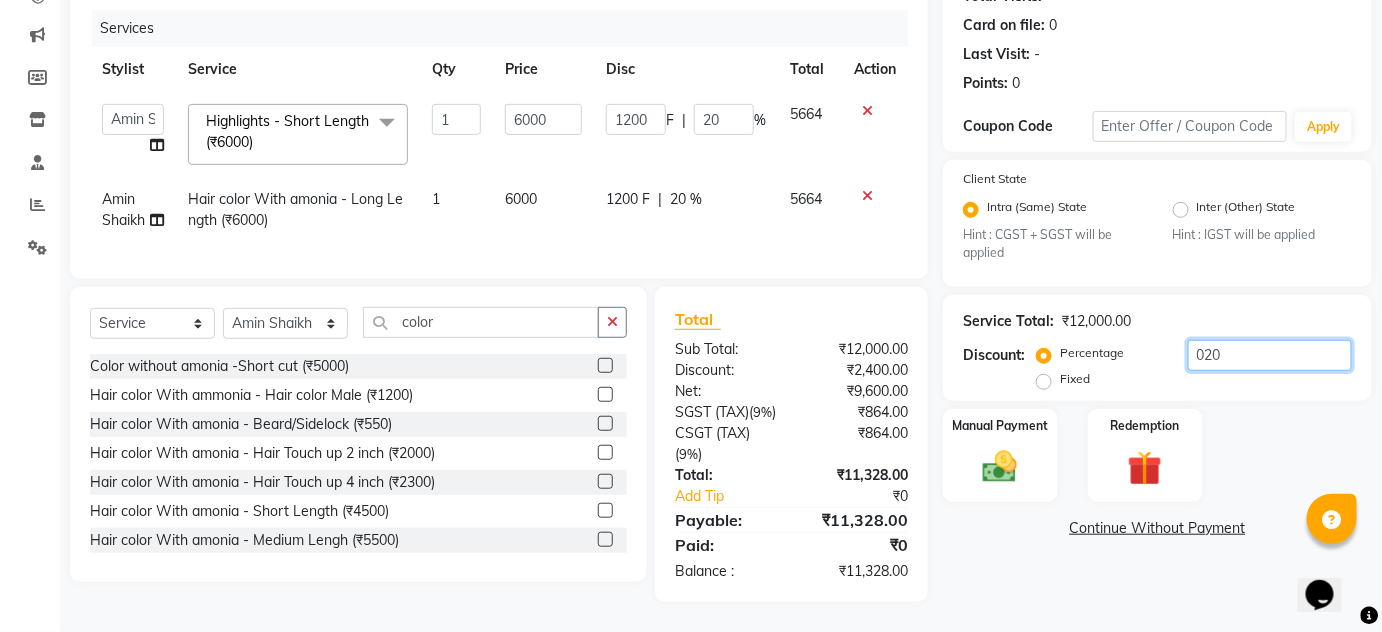 click on "020" 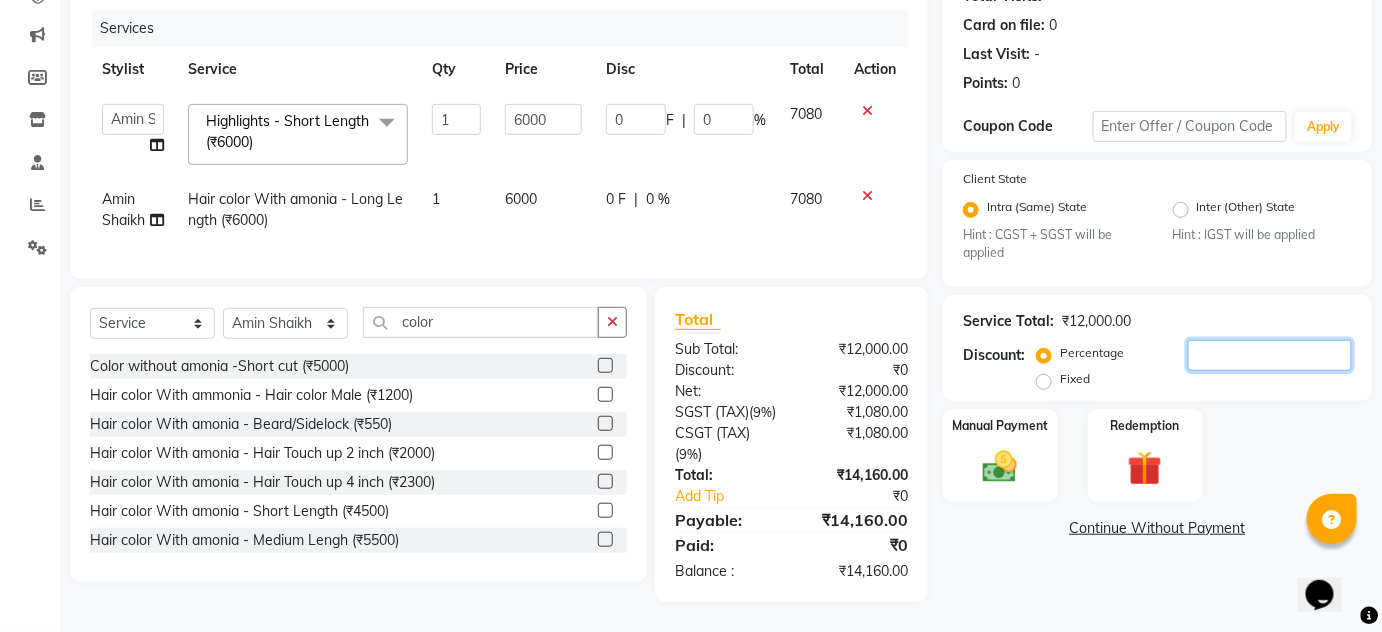 type 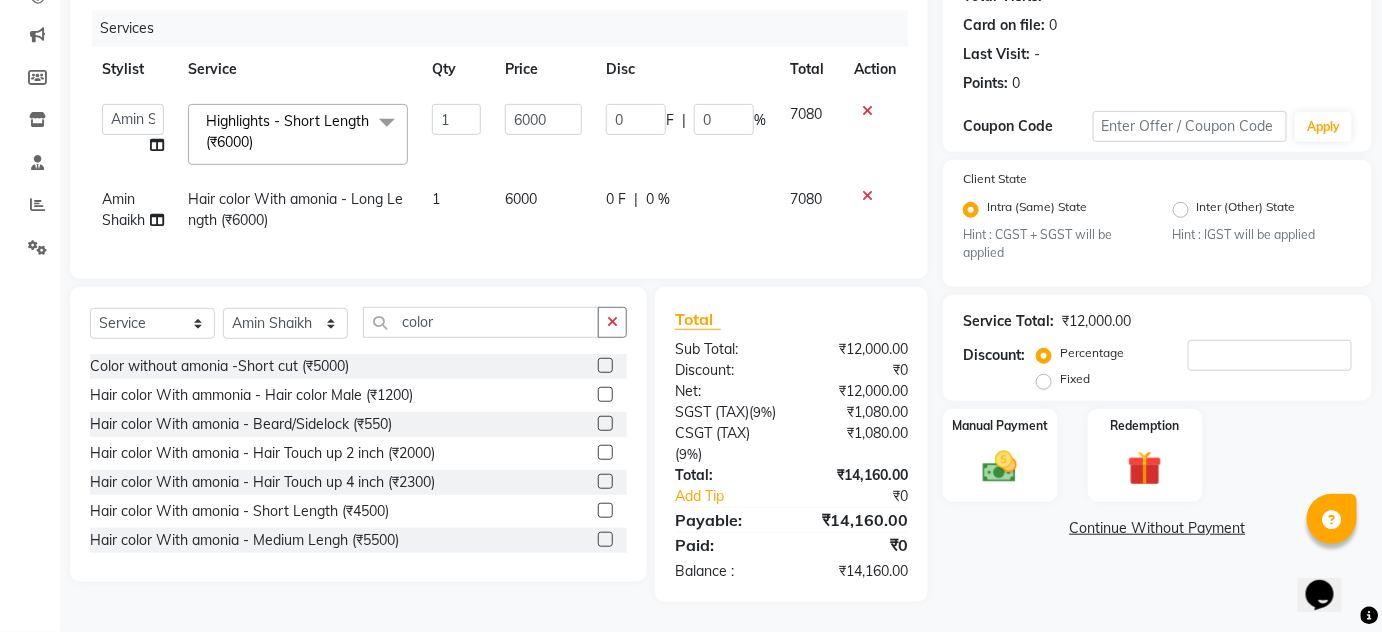 click on "Name: [FIRST] . Membership:  No Active Membership  Total Visits:   Card on file:  0 Last Visit:   - Points:   0  Coupon Code Apply Client State Intra (Same) State Hint : CGST + SGST will be applied Inter (Other) State Hint : IGST will be applied Service Total:  ₹12,000.00  Discount:  Percentage   Fixed  Manual Payment Redemption  Continue Without Payment" 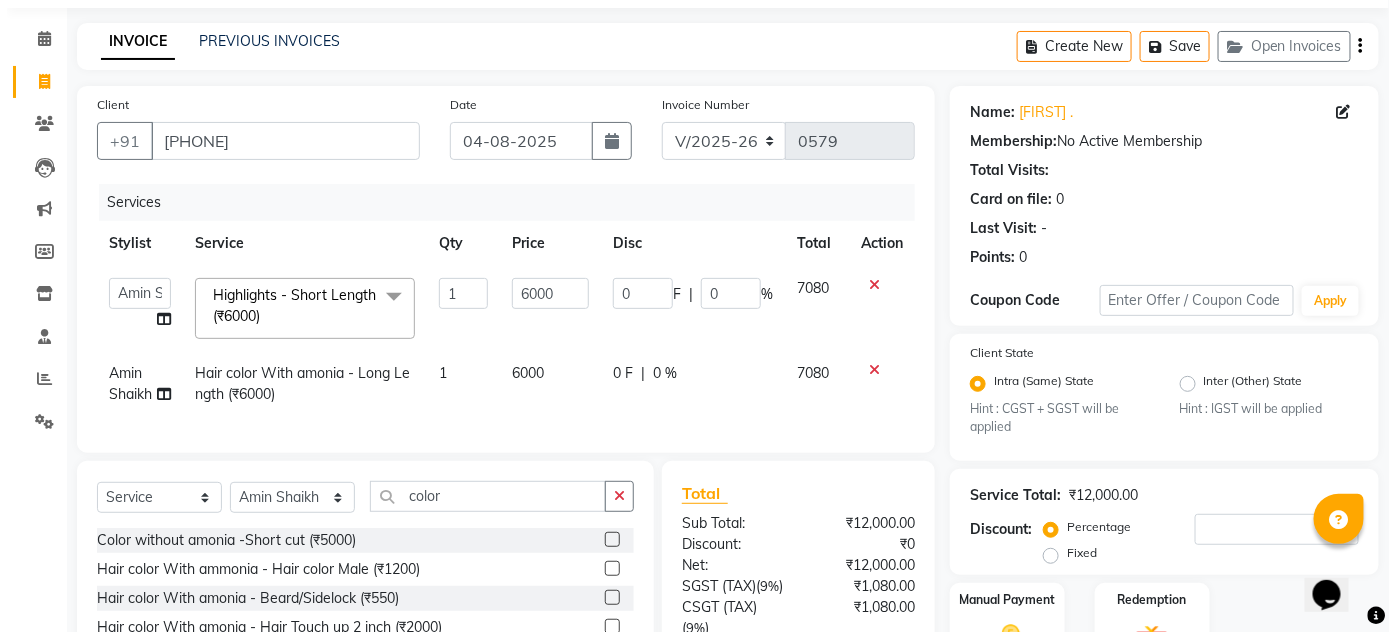 scroll, scrollTop: 0, scrollLeft: 0, axis: both 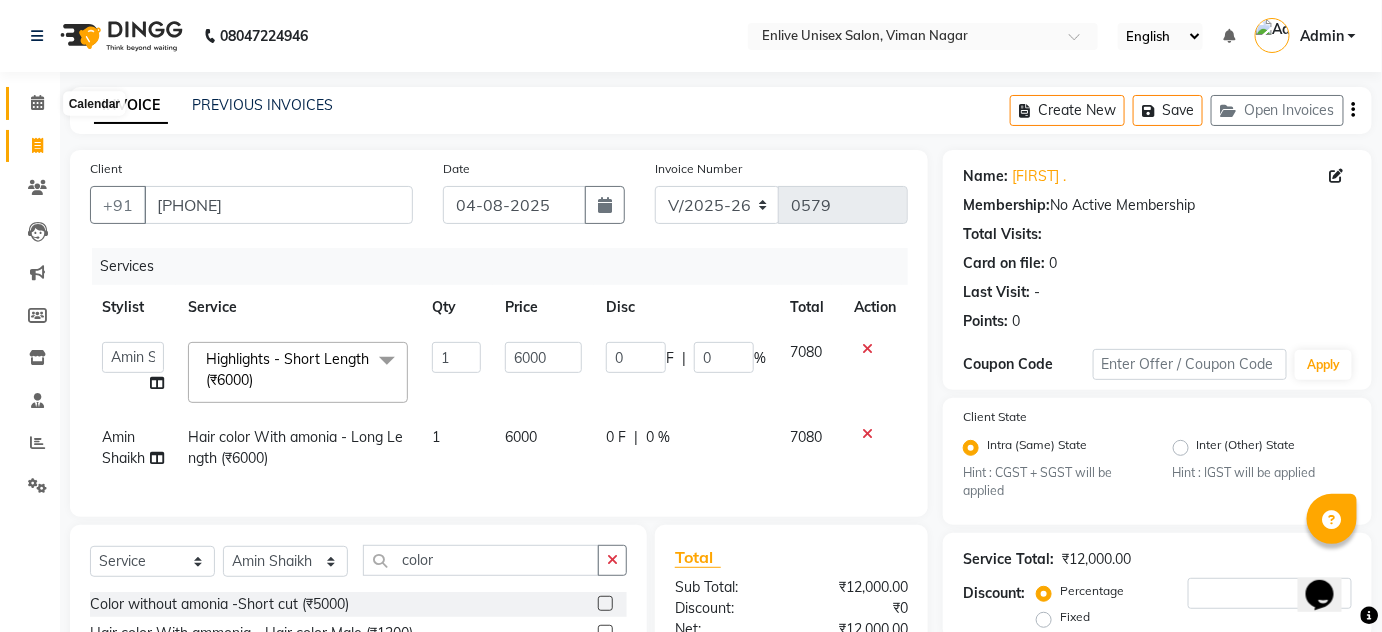 click 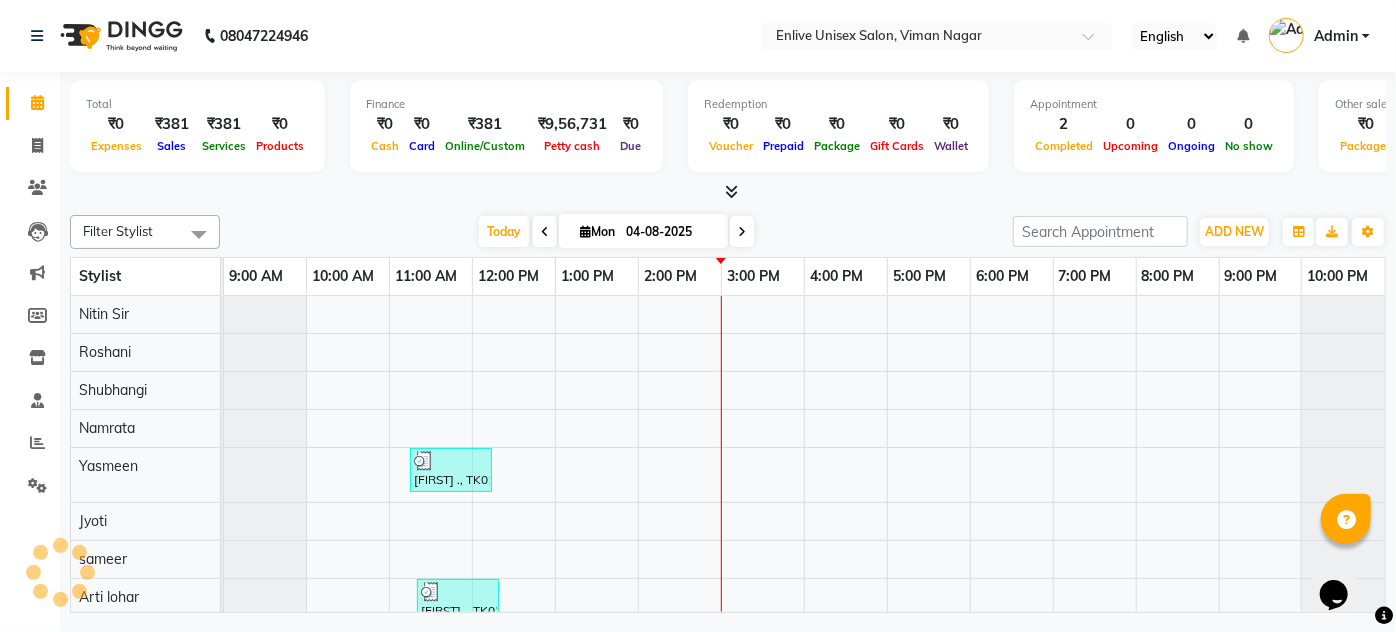 scroll, scrollTop: 0, scrollLeft: 0, axis: both 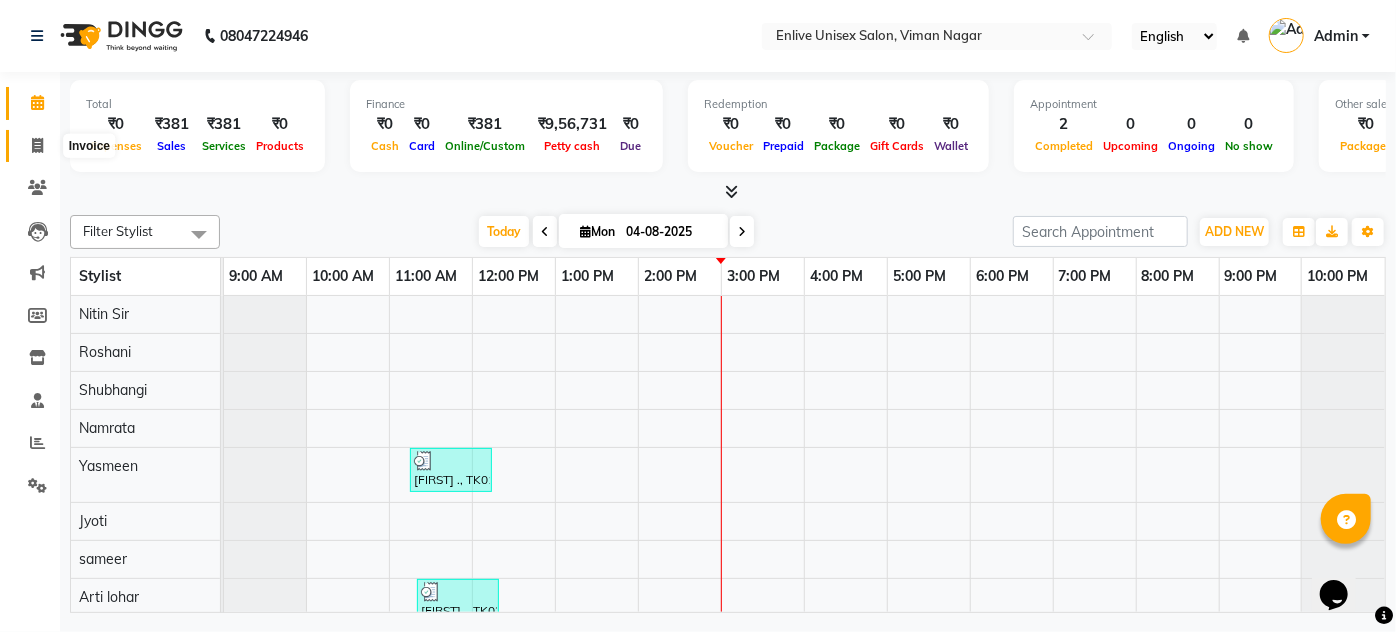click 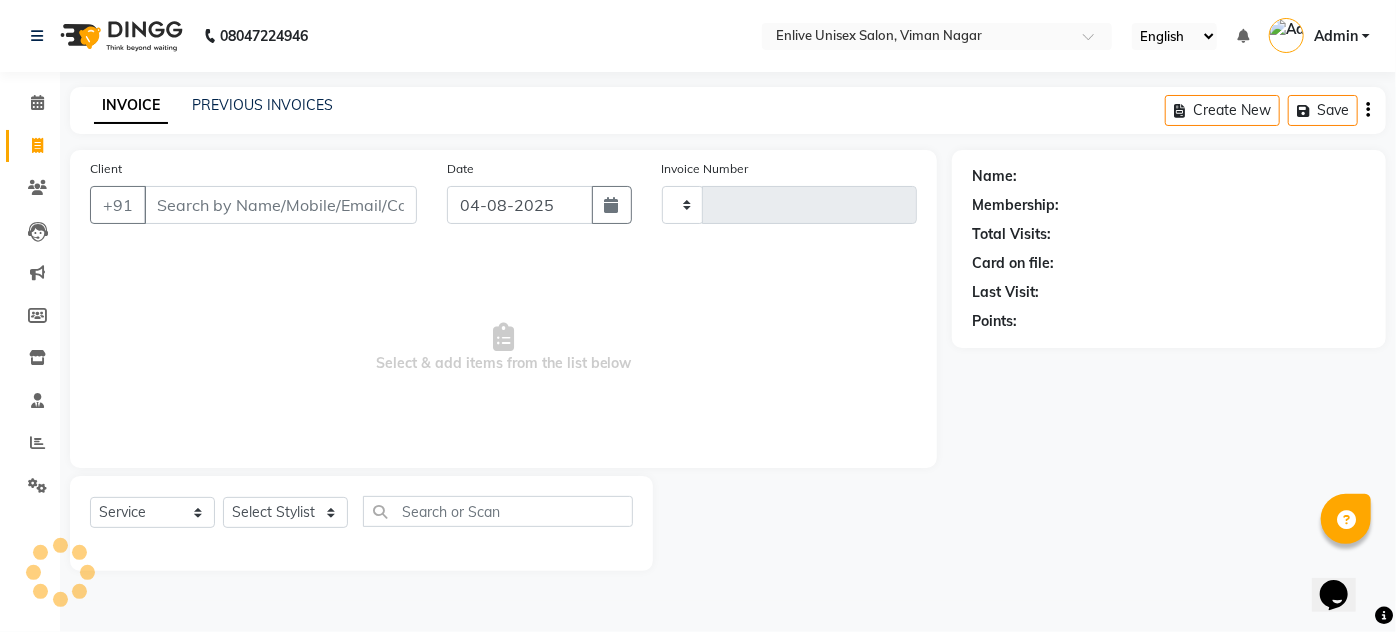 type on "0579" 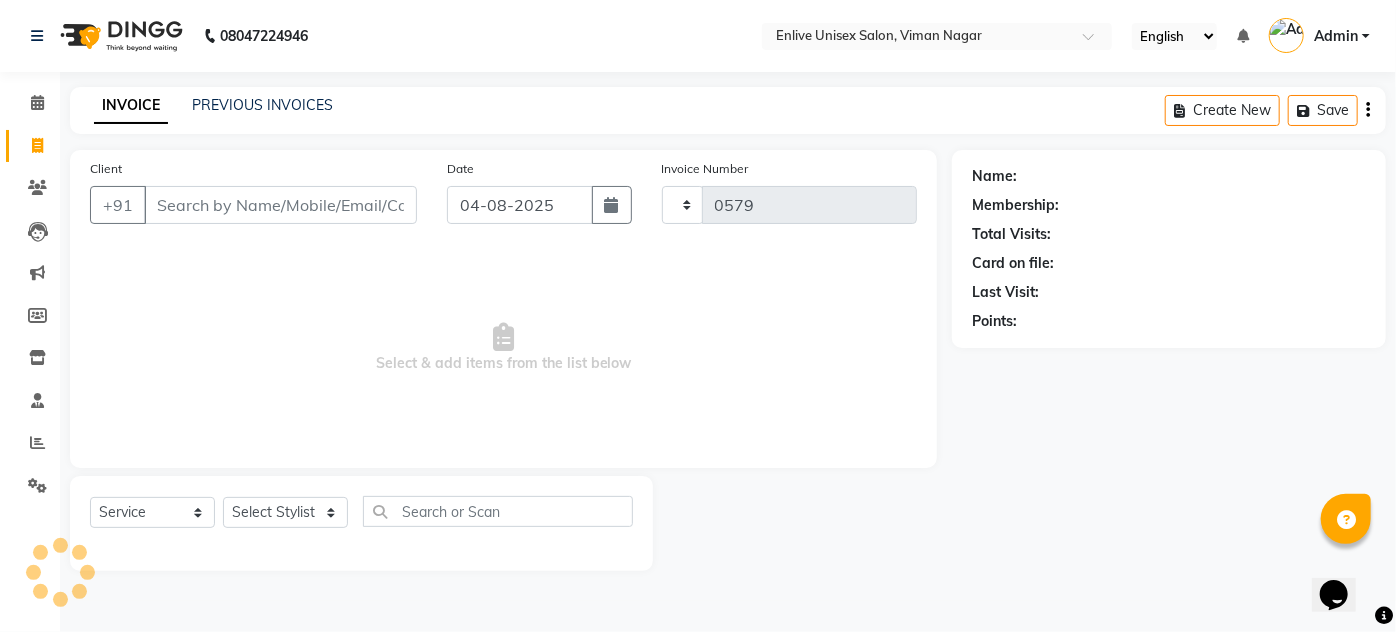select on "145" 